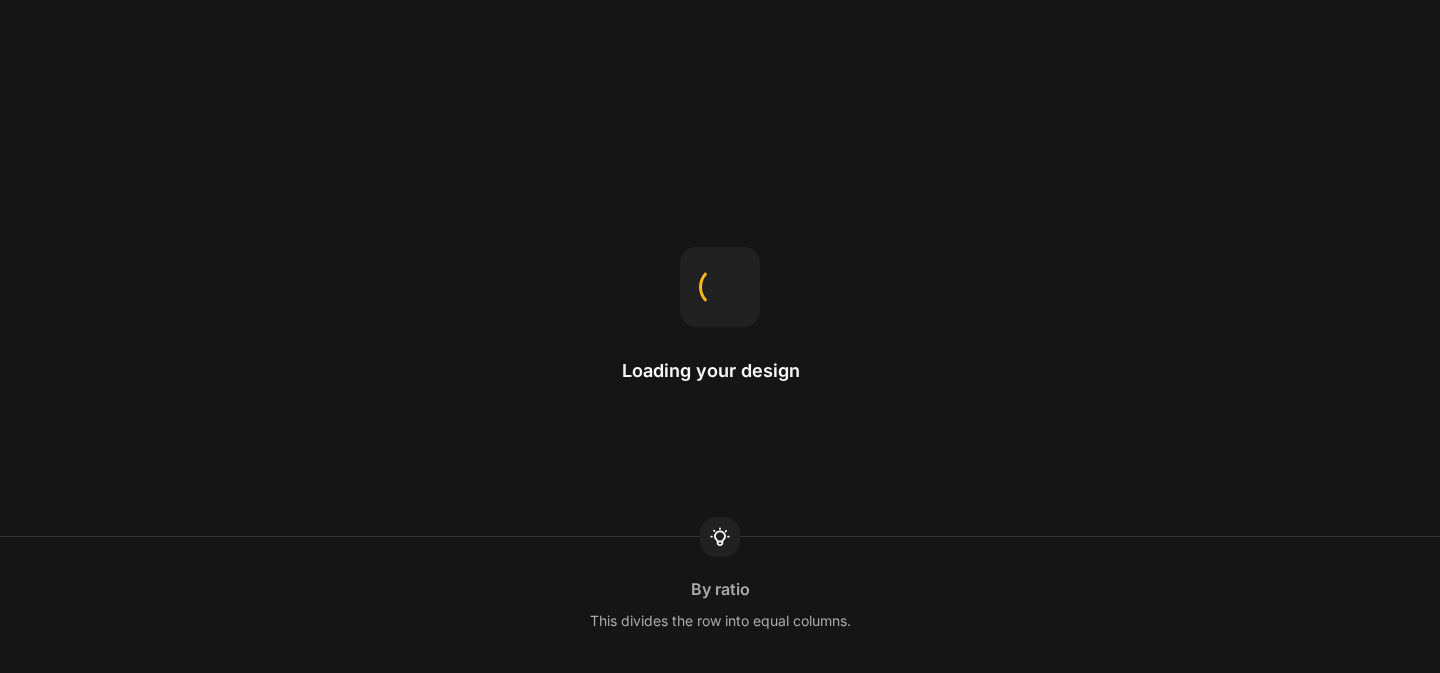 scroll, scrollTop: 0, scrollLeft: 0, axis: both 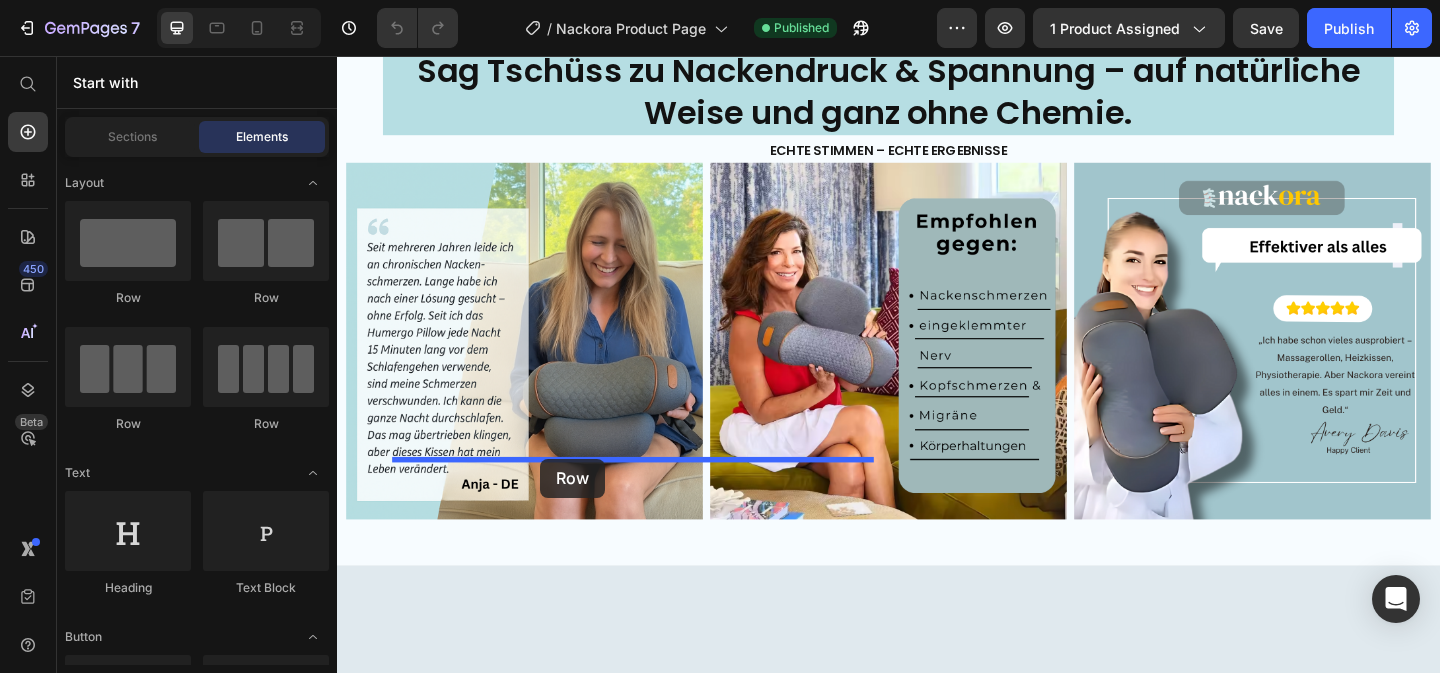 drag, startPoint x: 585, startPoint y: 316, endPoint x: 558, endPoint y: 494, distance: 180.0361 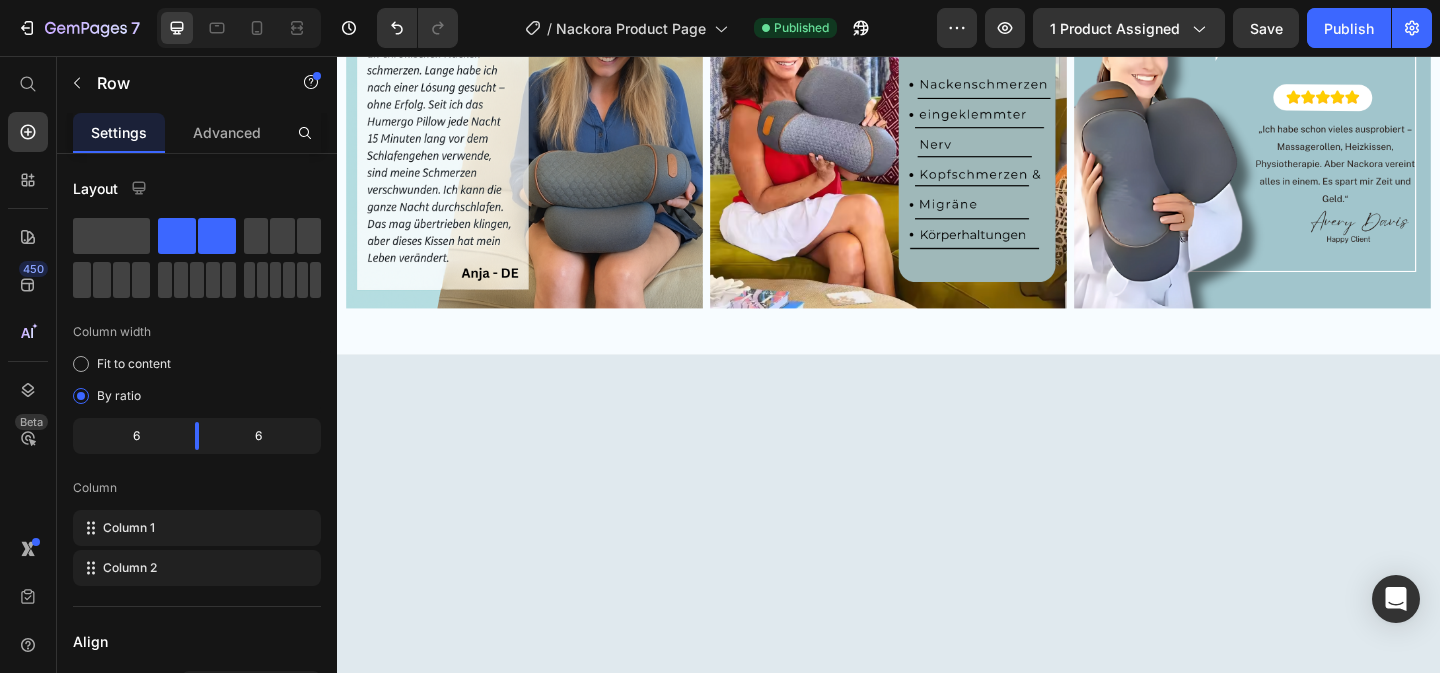 scroll, scrollTop: 2185, scrollLeft: 0, axis: vertical 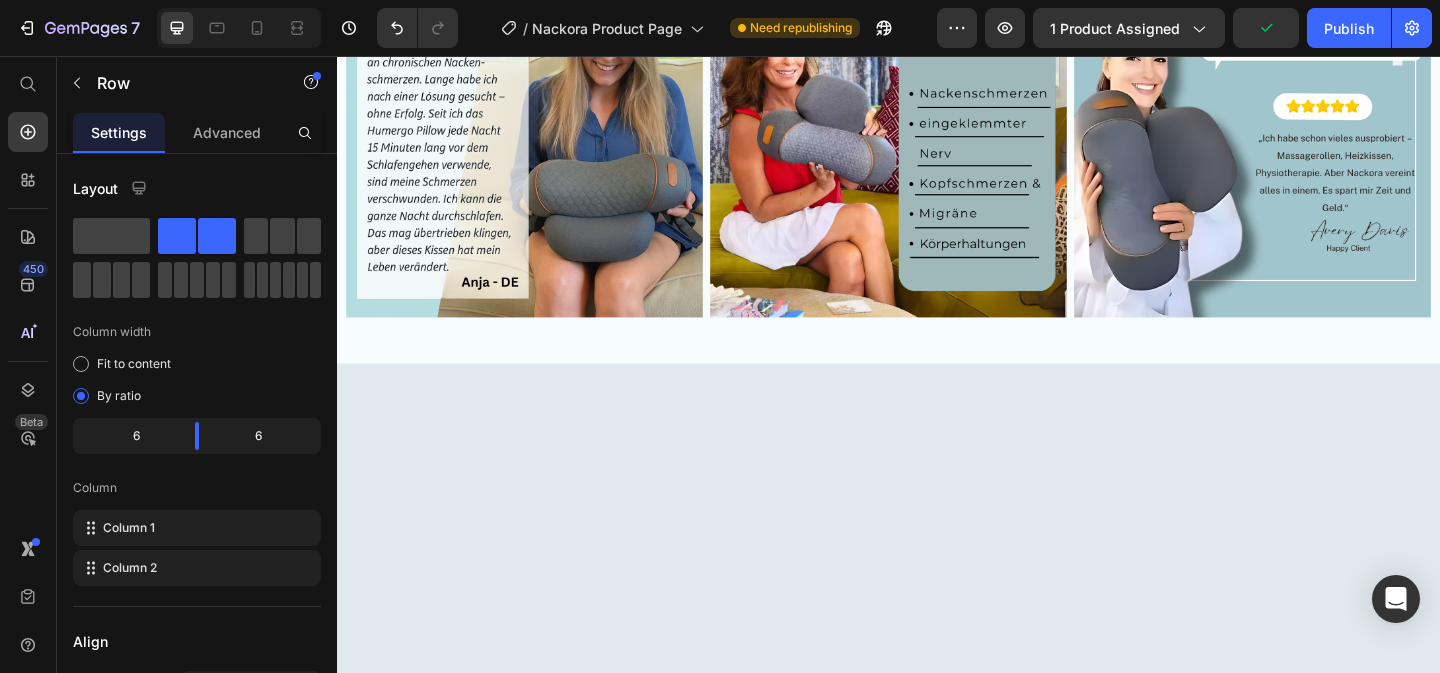 click 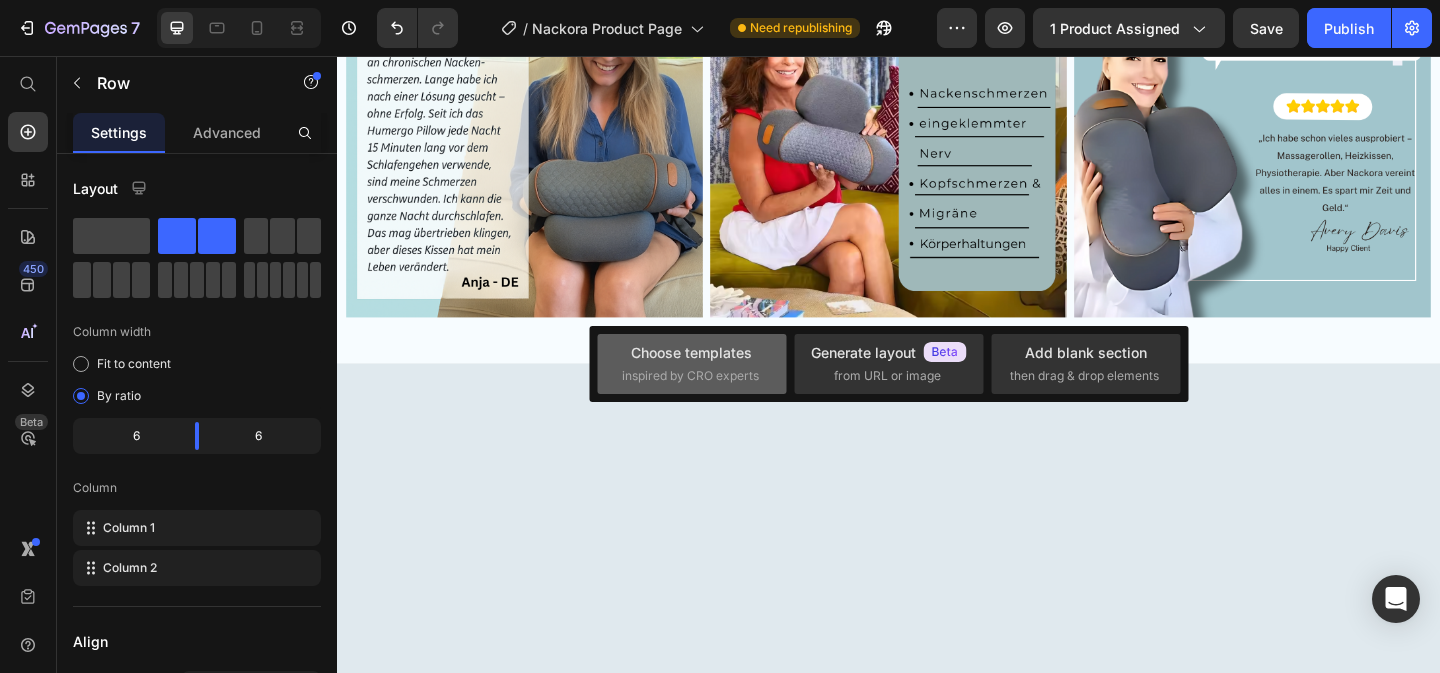 click on "Choose templates" at bounding box center [691, 352] 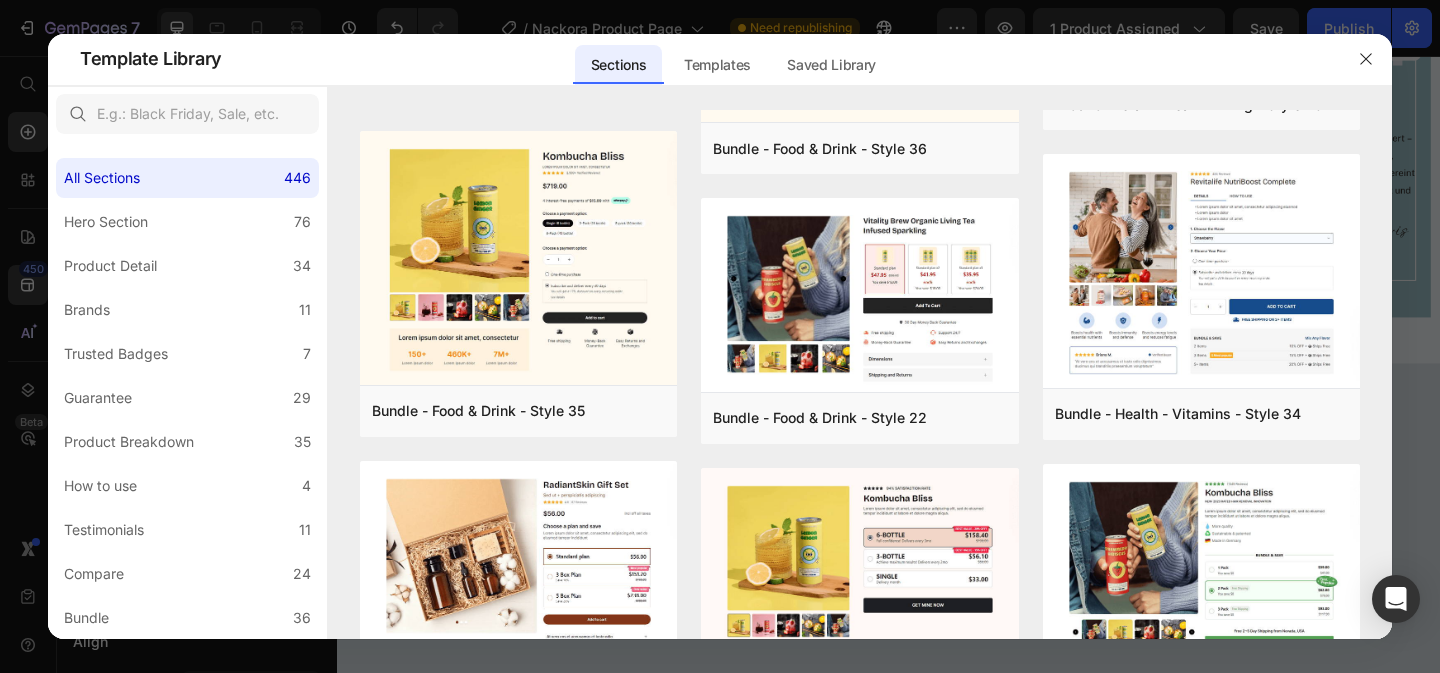scroll, scrollTop: 0, scrollLeft: 0, axis: both 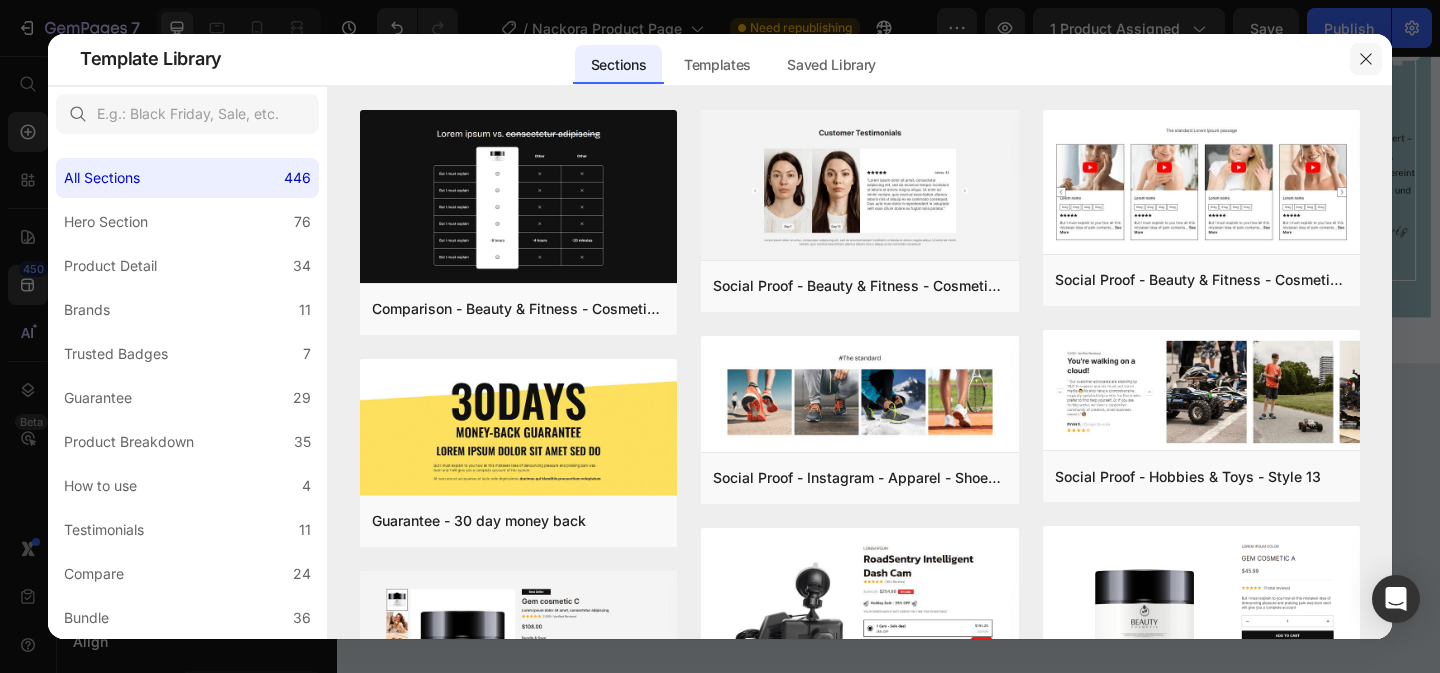 click 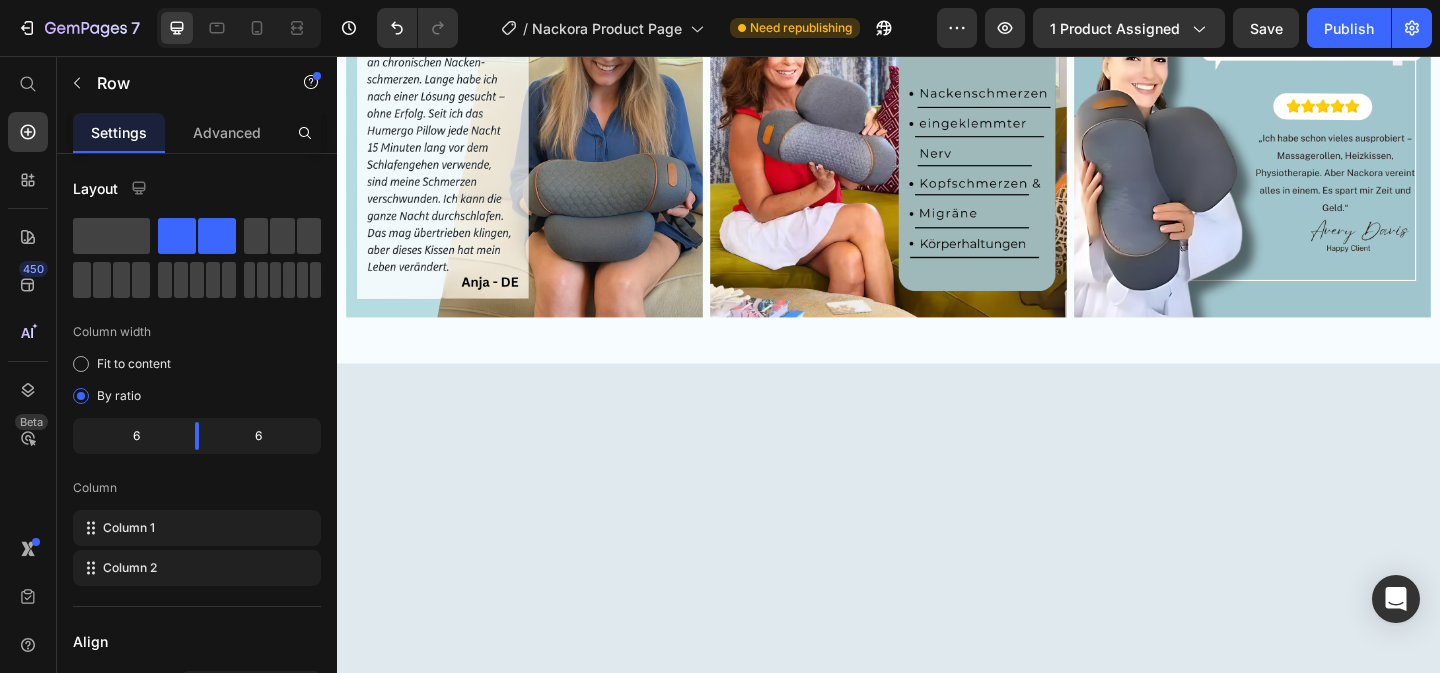 click 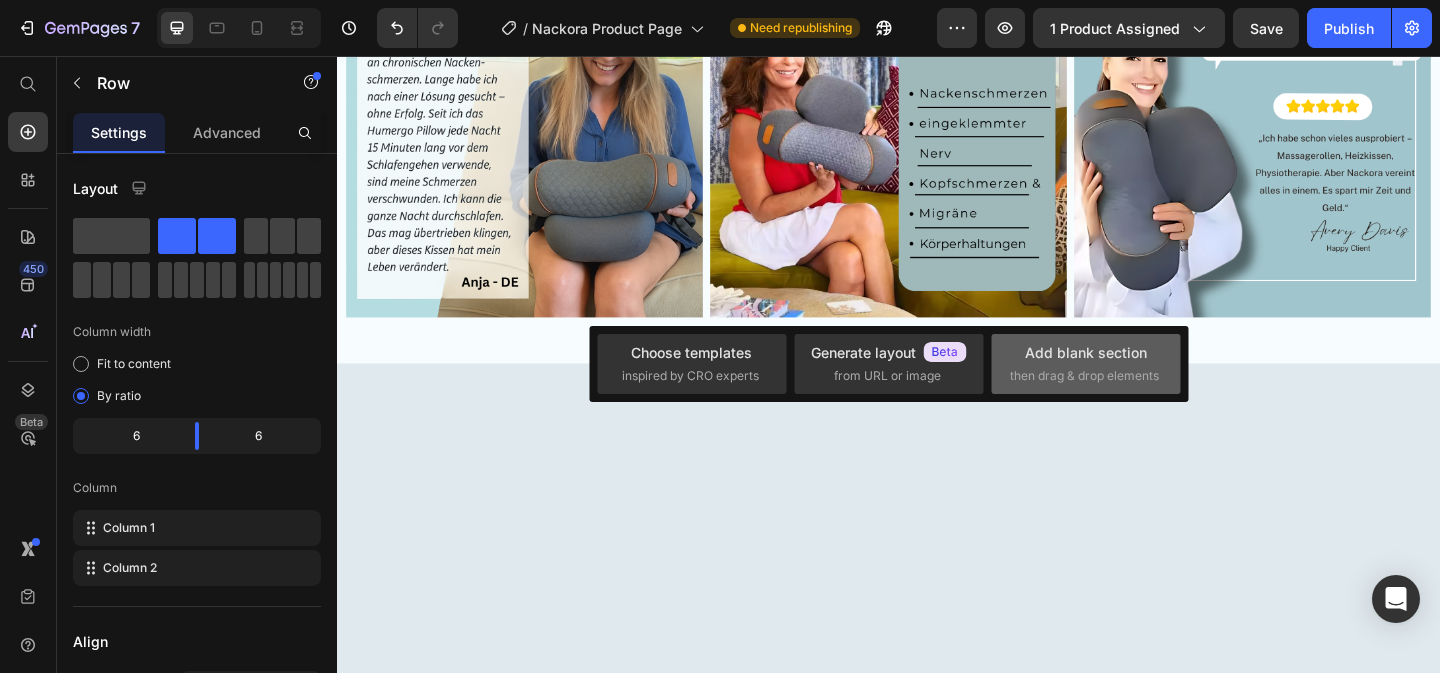 click on "Add blank section" at bounding box center (1086, 352) 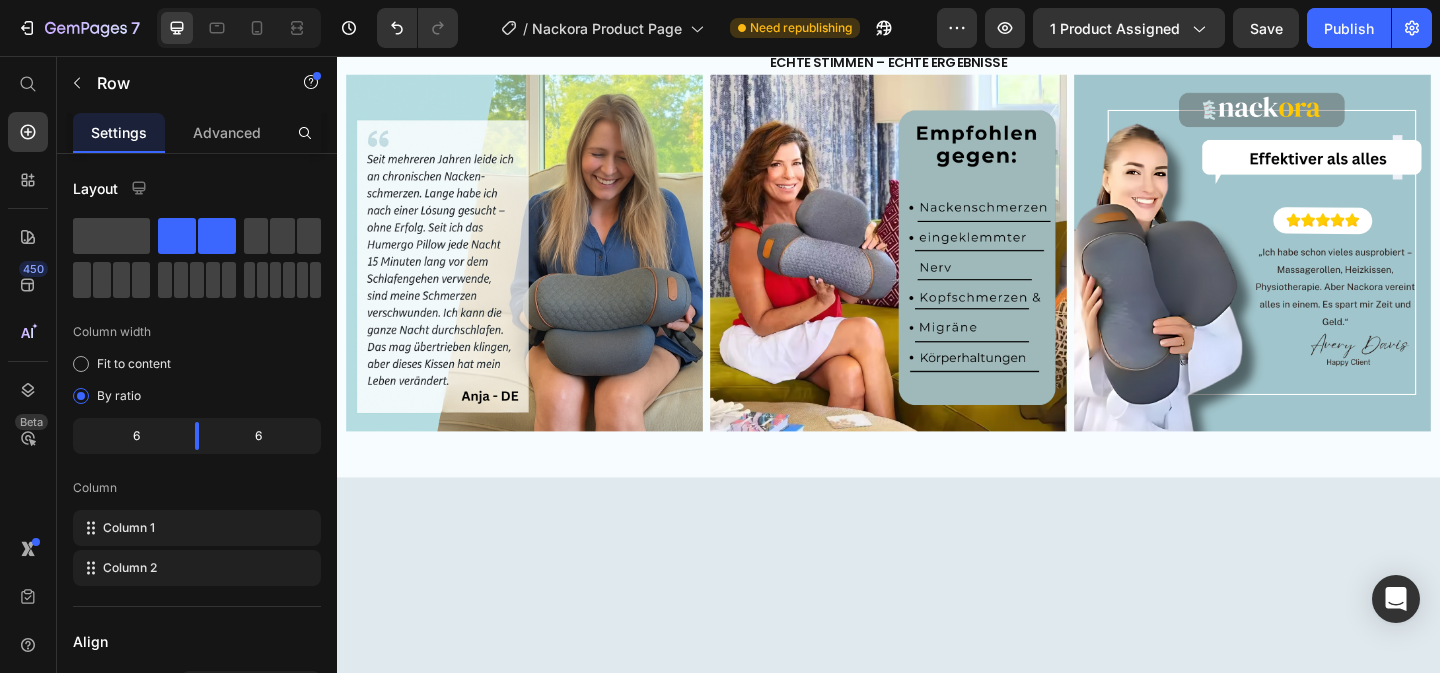 drag, startPoint x: 538, startPoint y: 290, endPoint x: 678, endPoint y: 393, distance: 173.80736 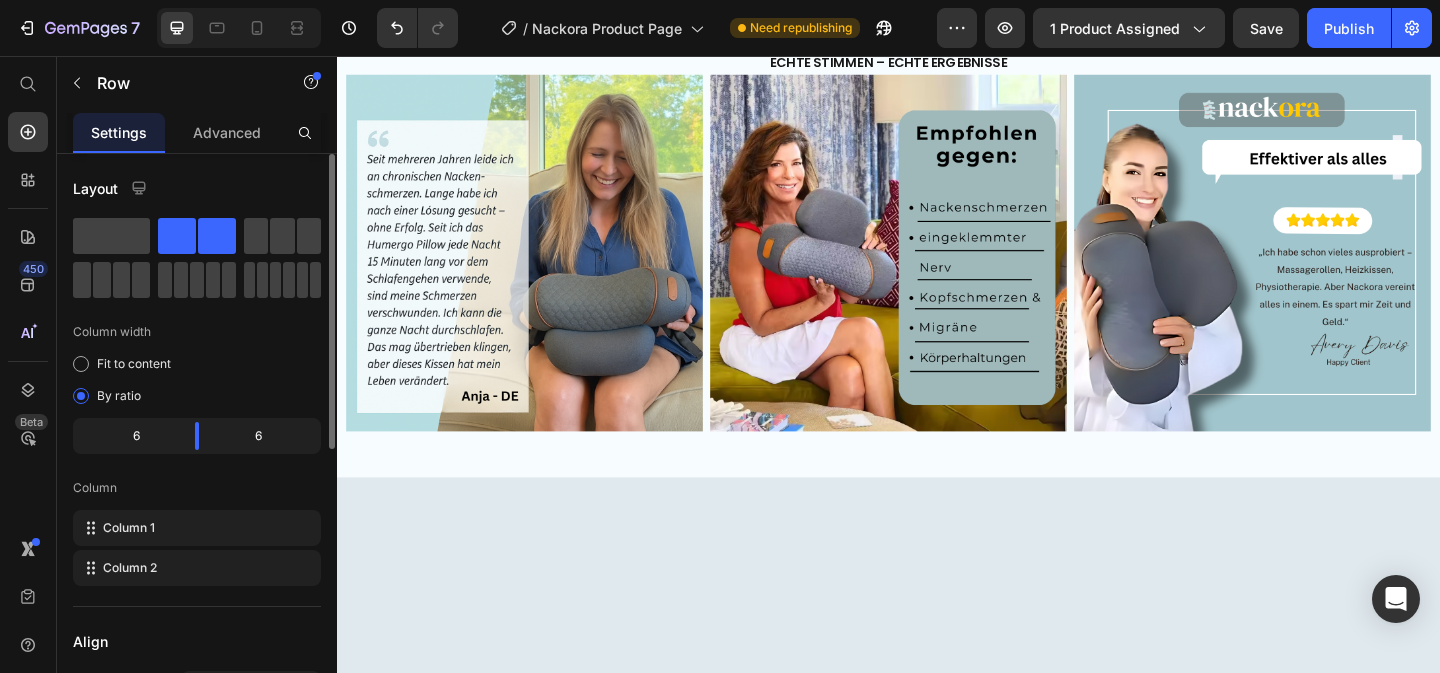 click 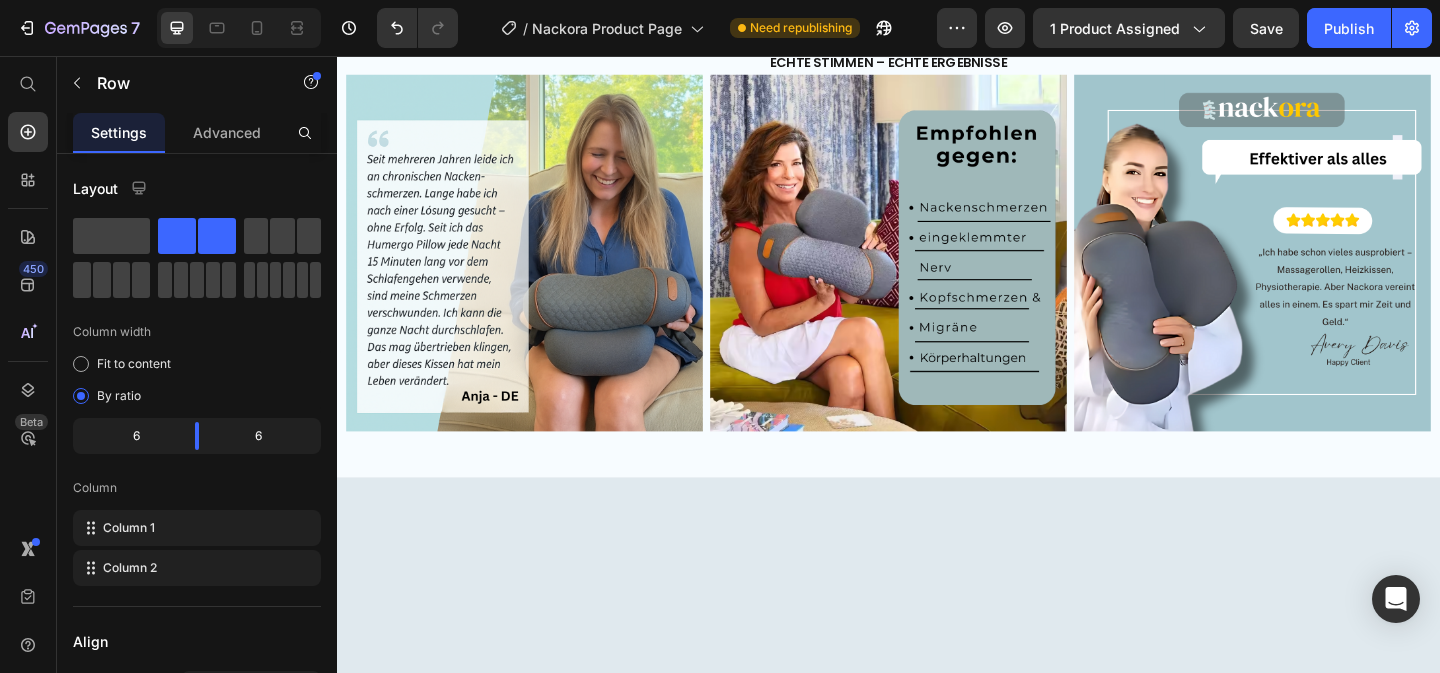 click on "Drop element here" at bounding box center (937, -378) 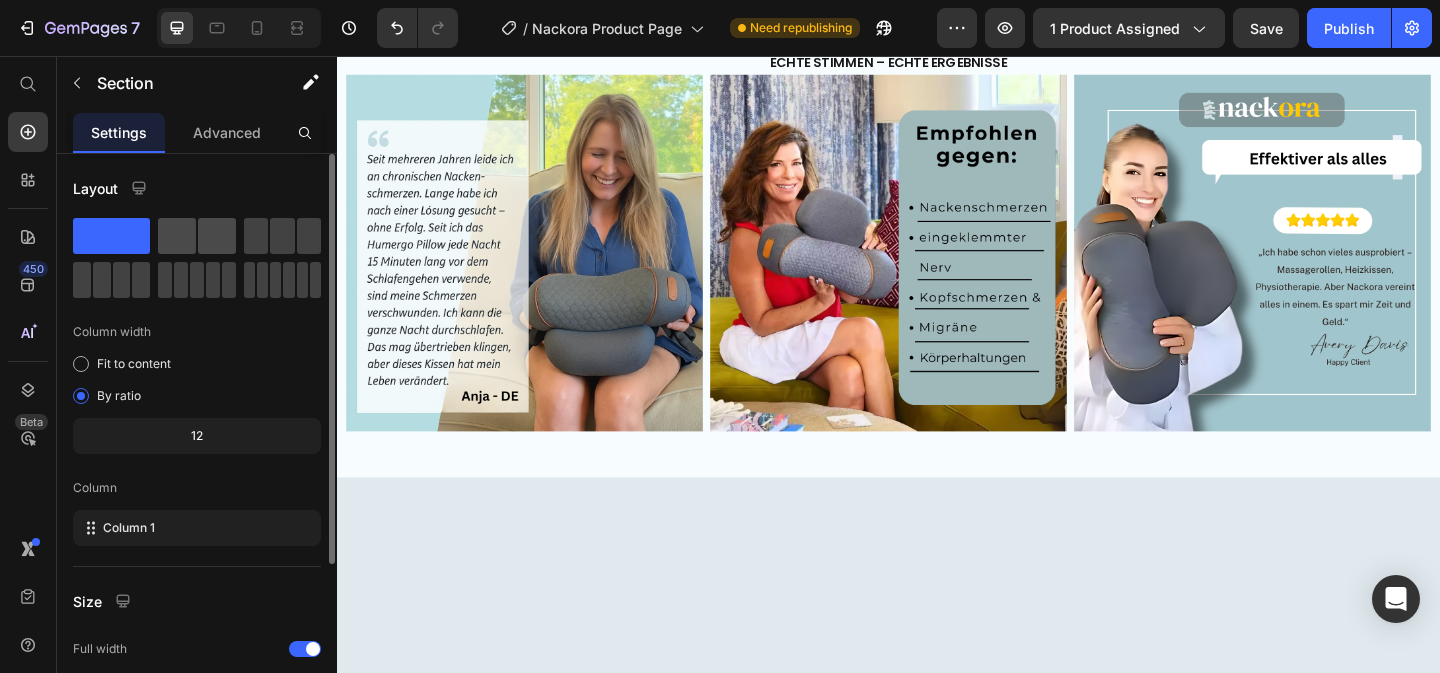 click 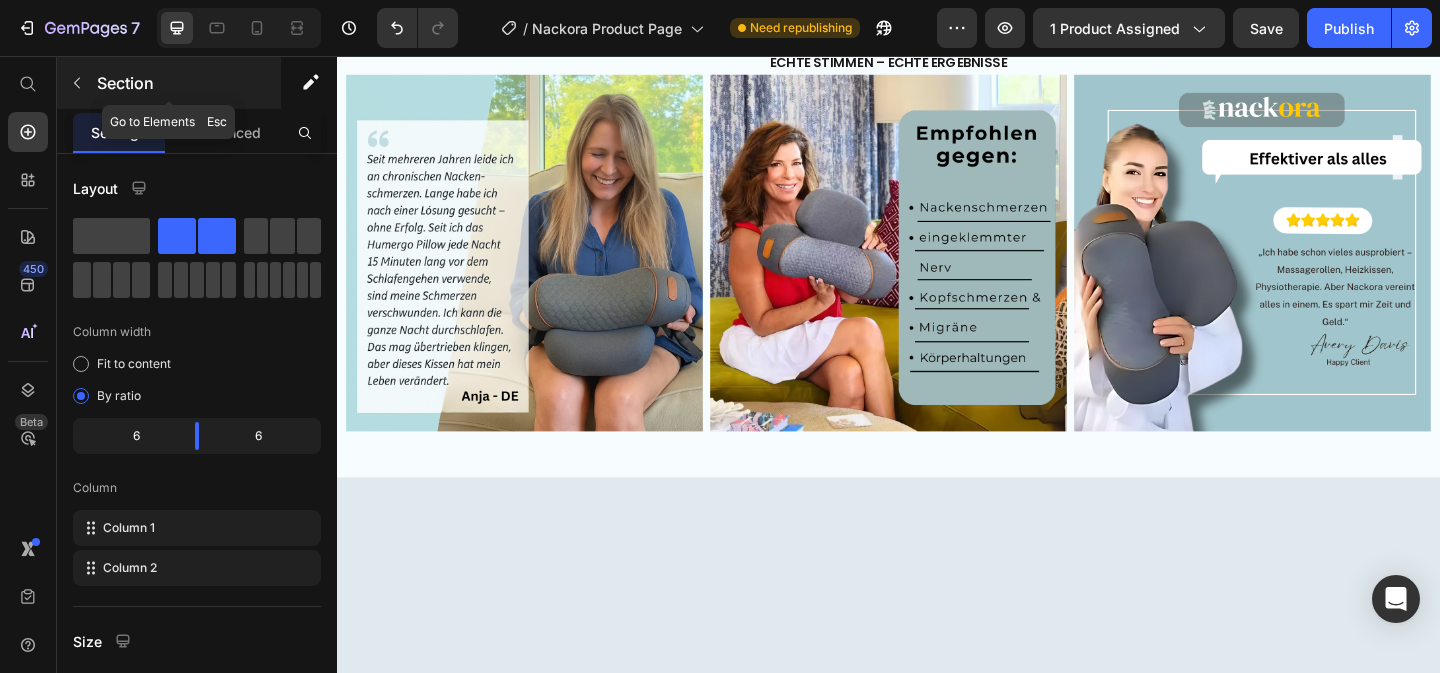 click 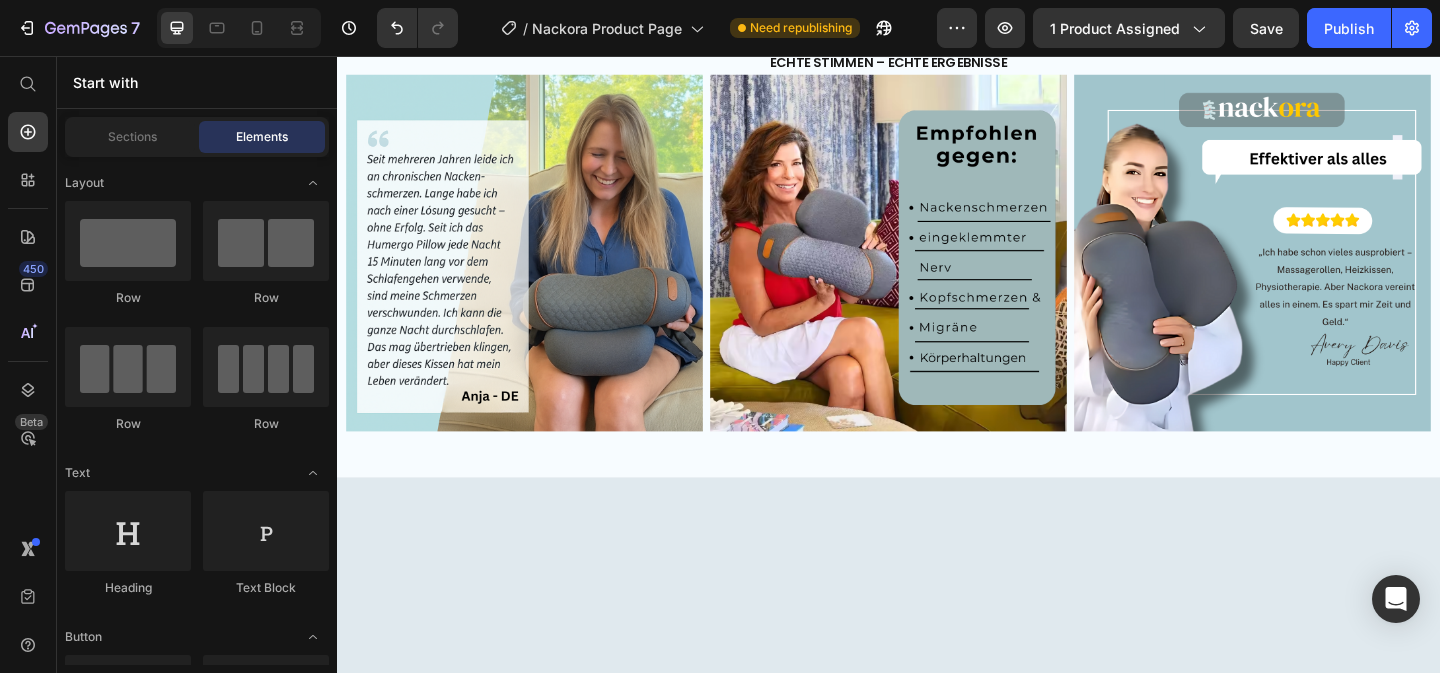 click on "Drop element here" at bounding box center [629, -378] 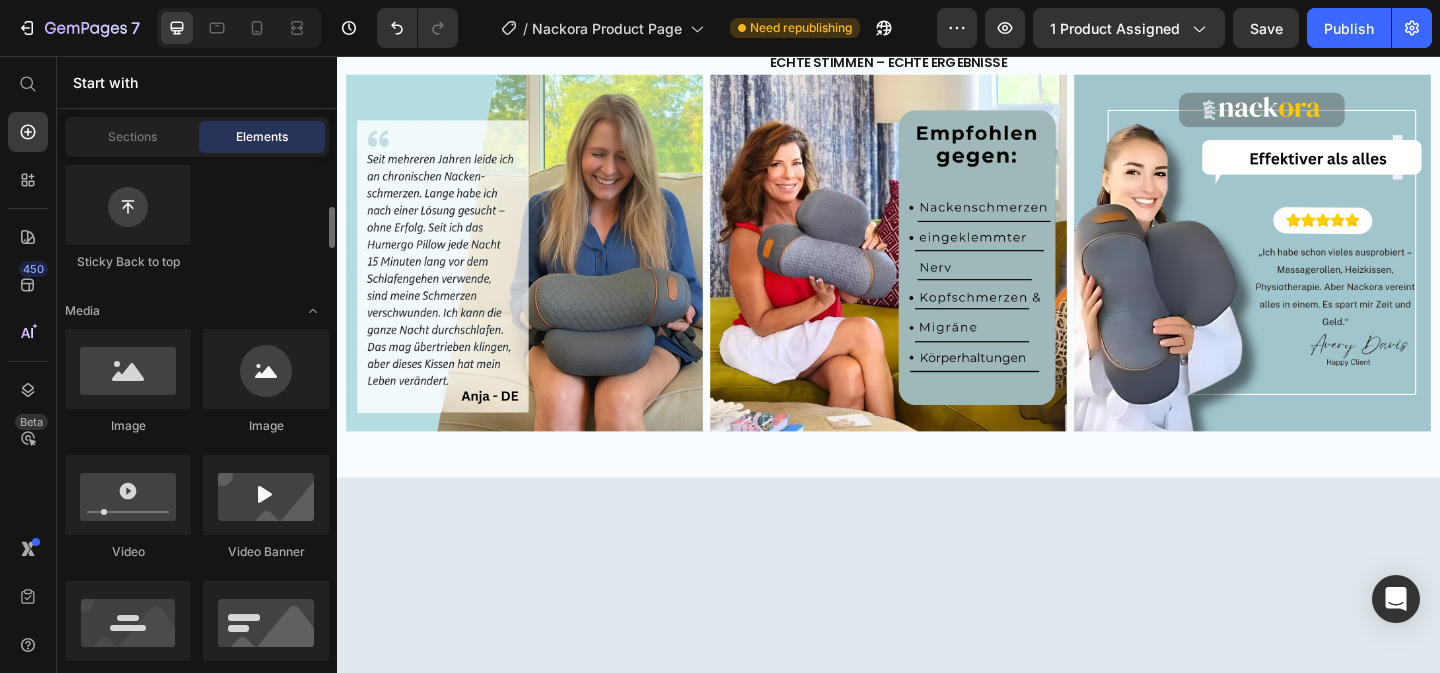 scroll, scrollTop: 622, scrollLeft: 0, axis: vertical 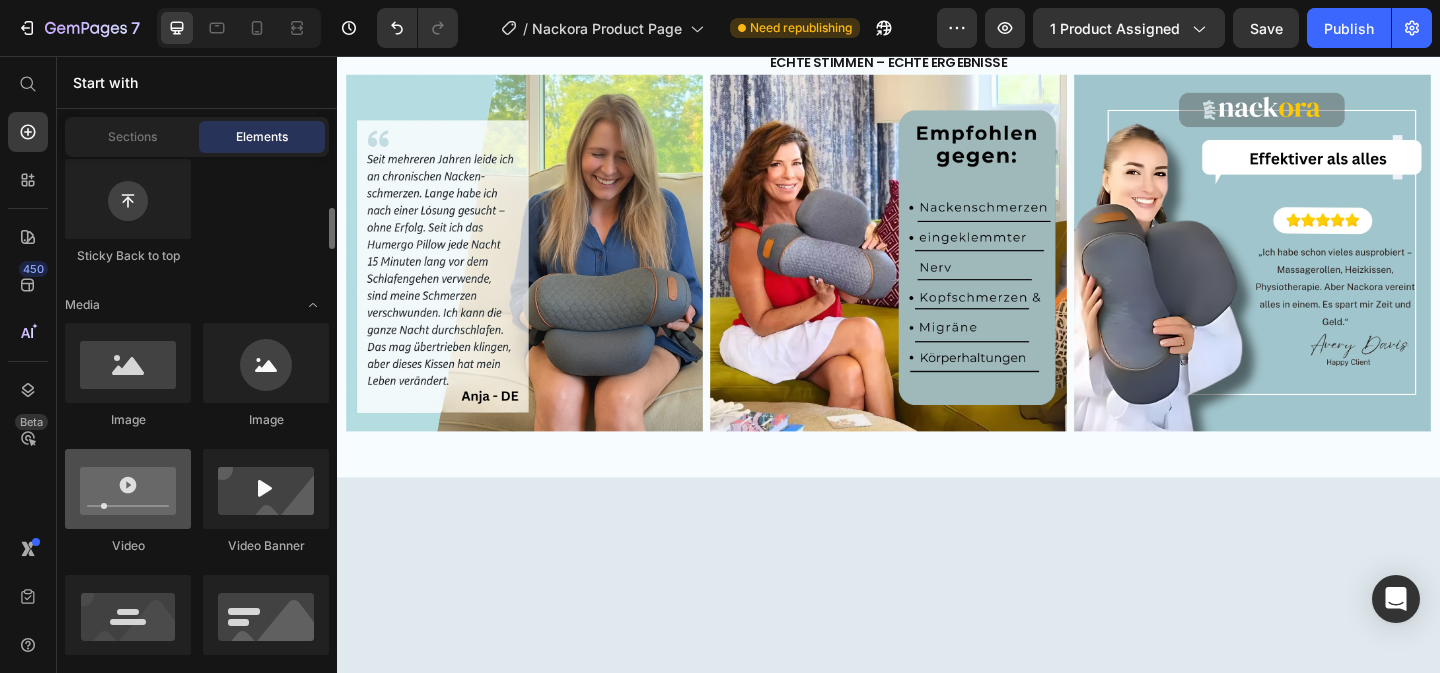 click at bounding box center [128, 489] 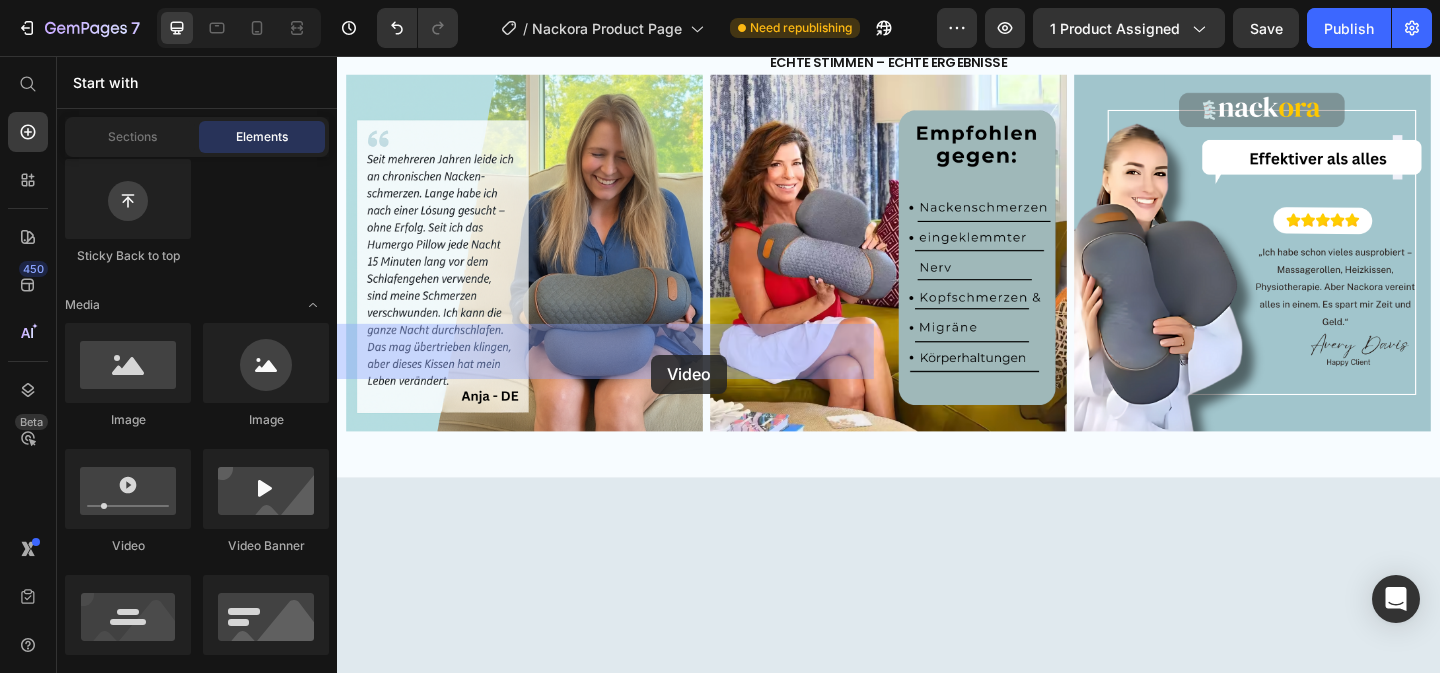 drag, startPoint x: 464, startPoint y: 565, endPoint x: 679, endPoint y: 381, distance: 282.98587 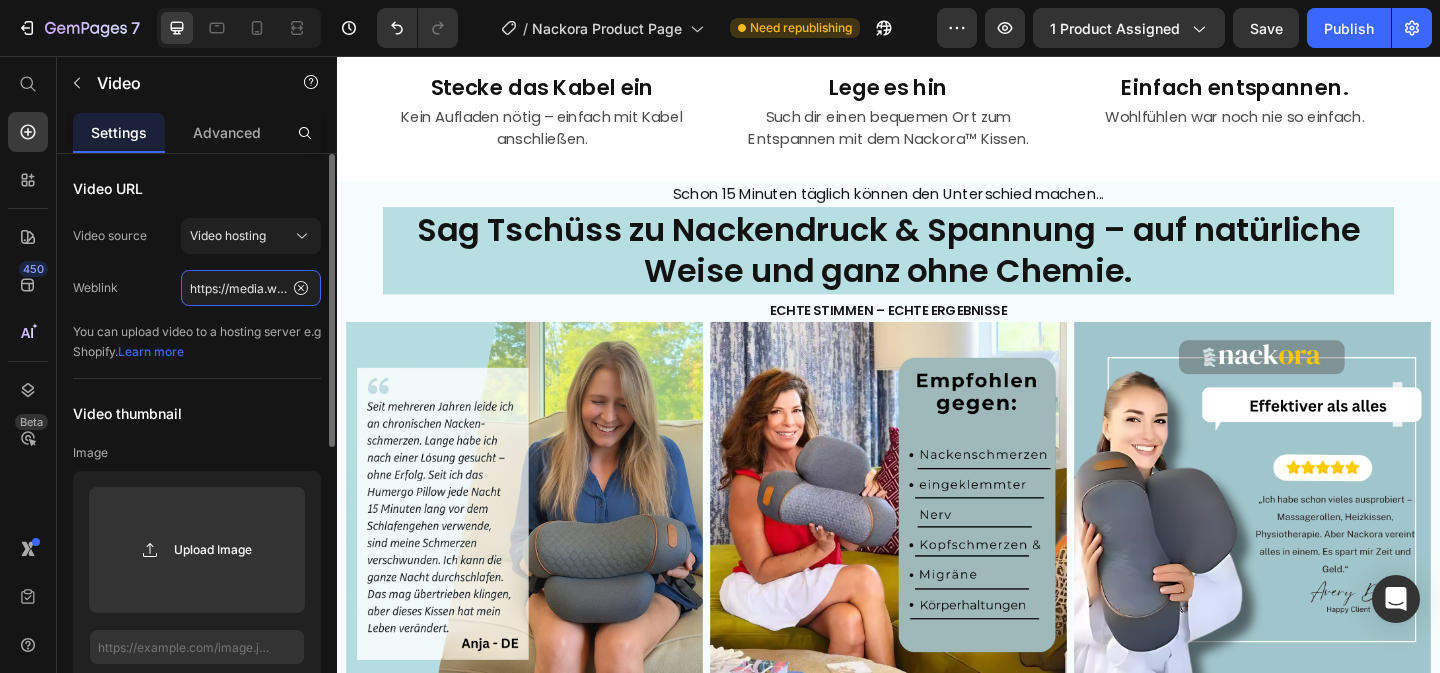 click on "https://media.w3.org/2010/05/sintel/trailer.mp4" 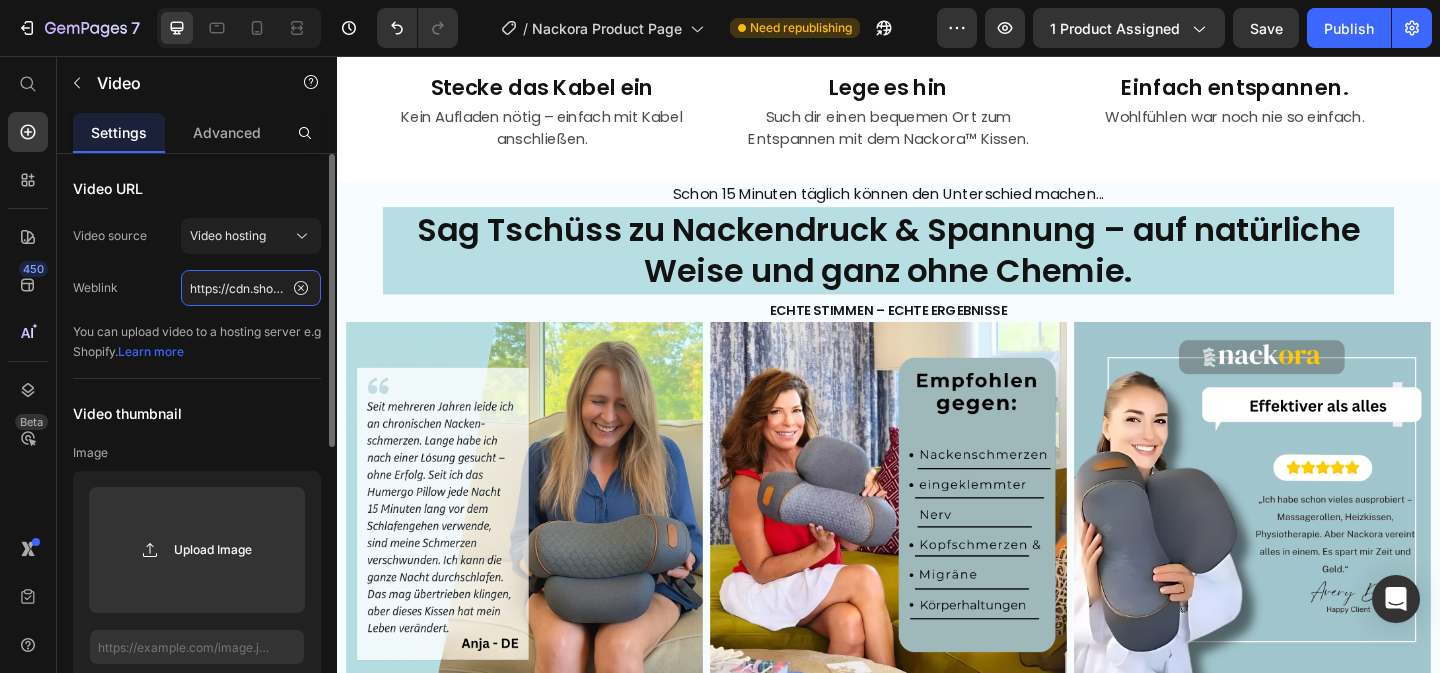 scroll, scrollTop: 0, scrollLeft: 366, axis: horizontal 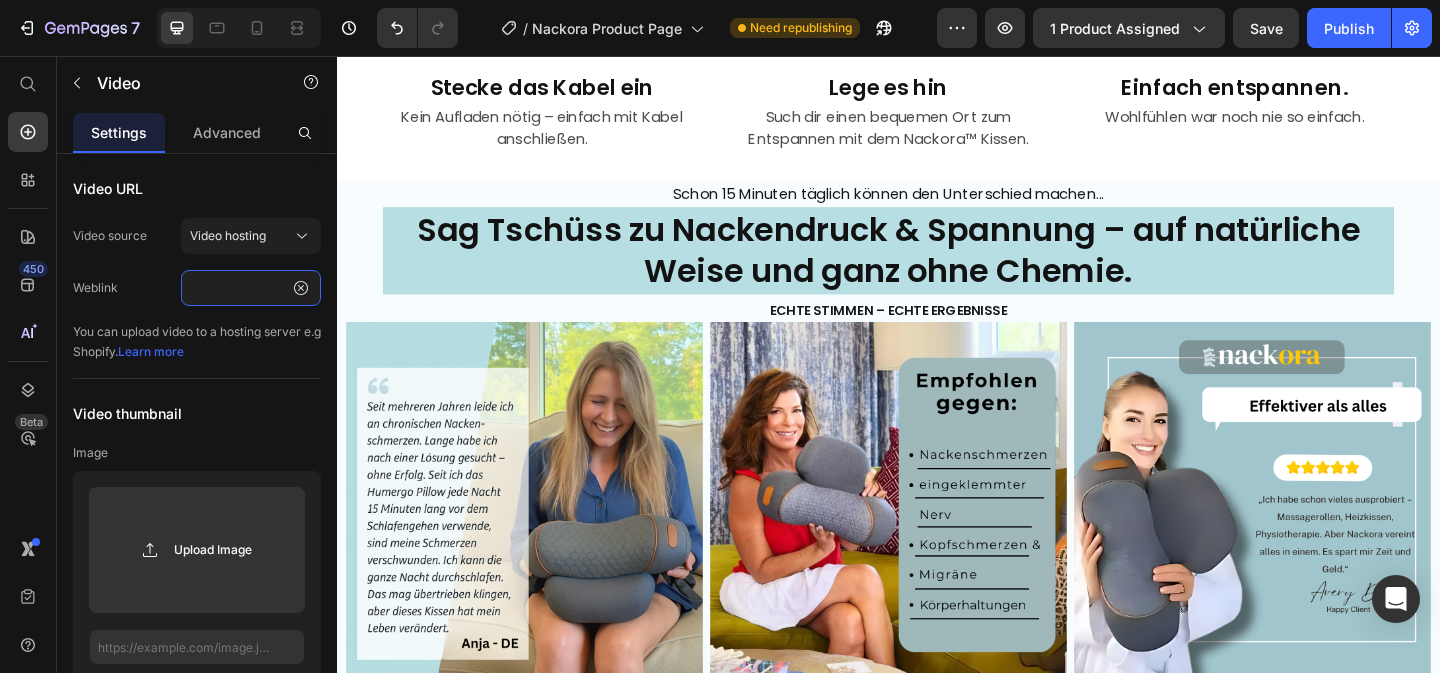 type on "https://cdn.shopify.com/videos/c/o/v/f2f6b524d0254e35900a11a435b767ec.mp4" 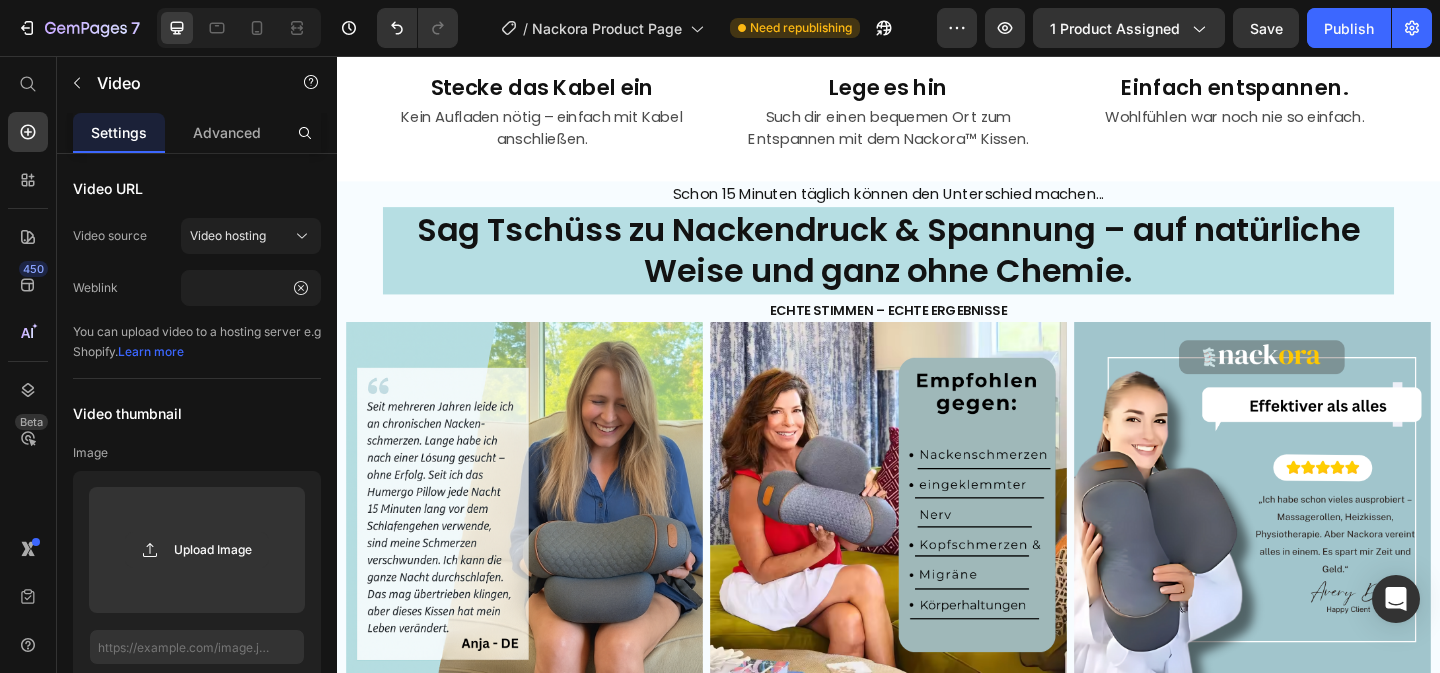 scroll, scrollTop: 0, scrollLeft: 0, axis: both 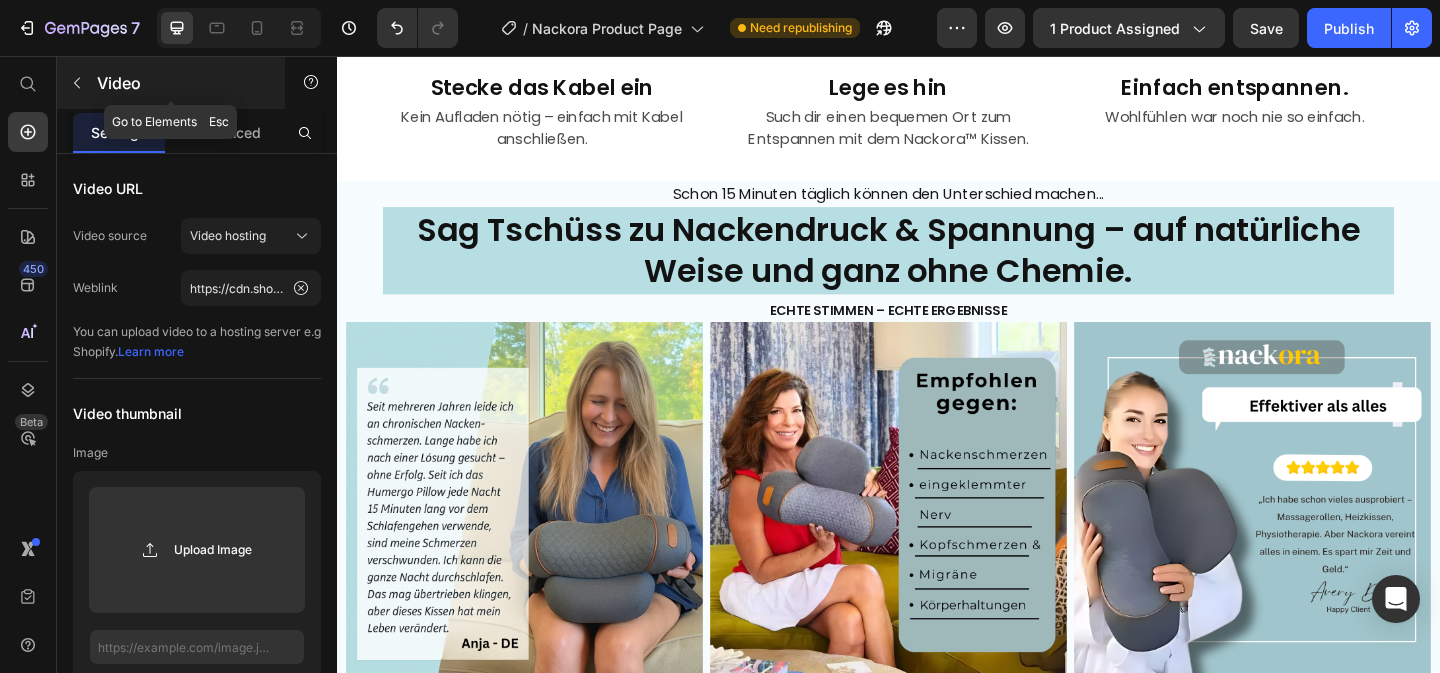 click 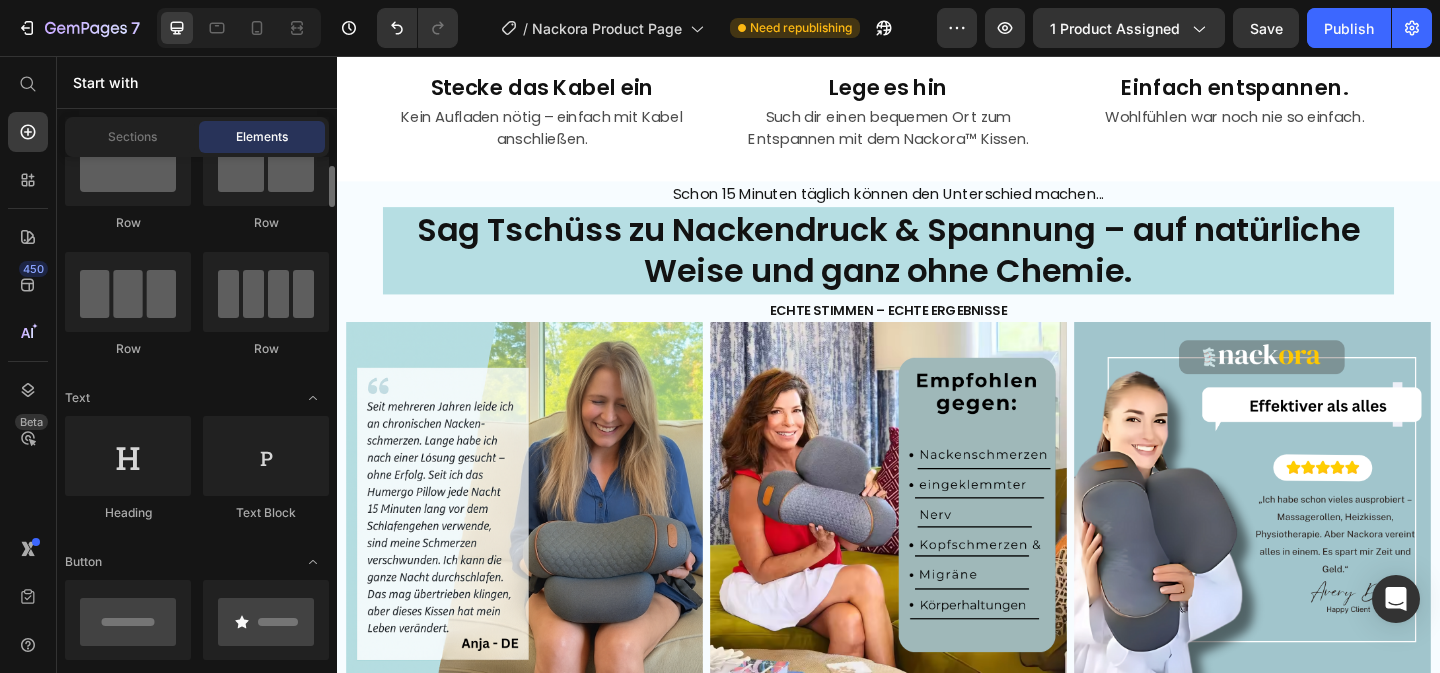 scroll, scrollTop: 90, scrollLeft: 0, axis: vertical 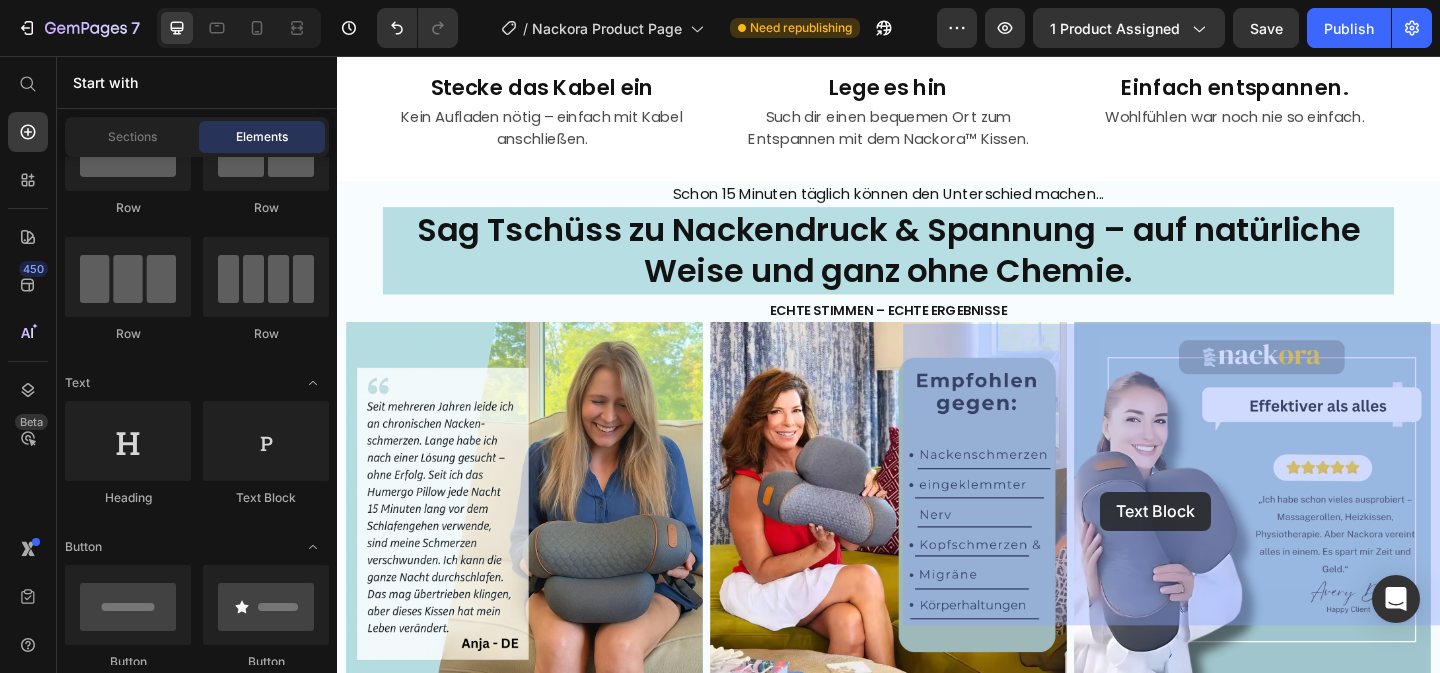 drag, startPoint x: 1124, startPoint y: 526, endPoint x: 1167, endPoint y: 530, distance: 43.185646 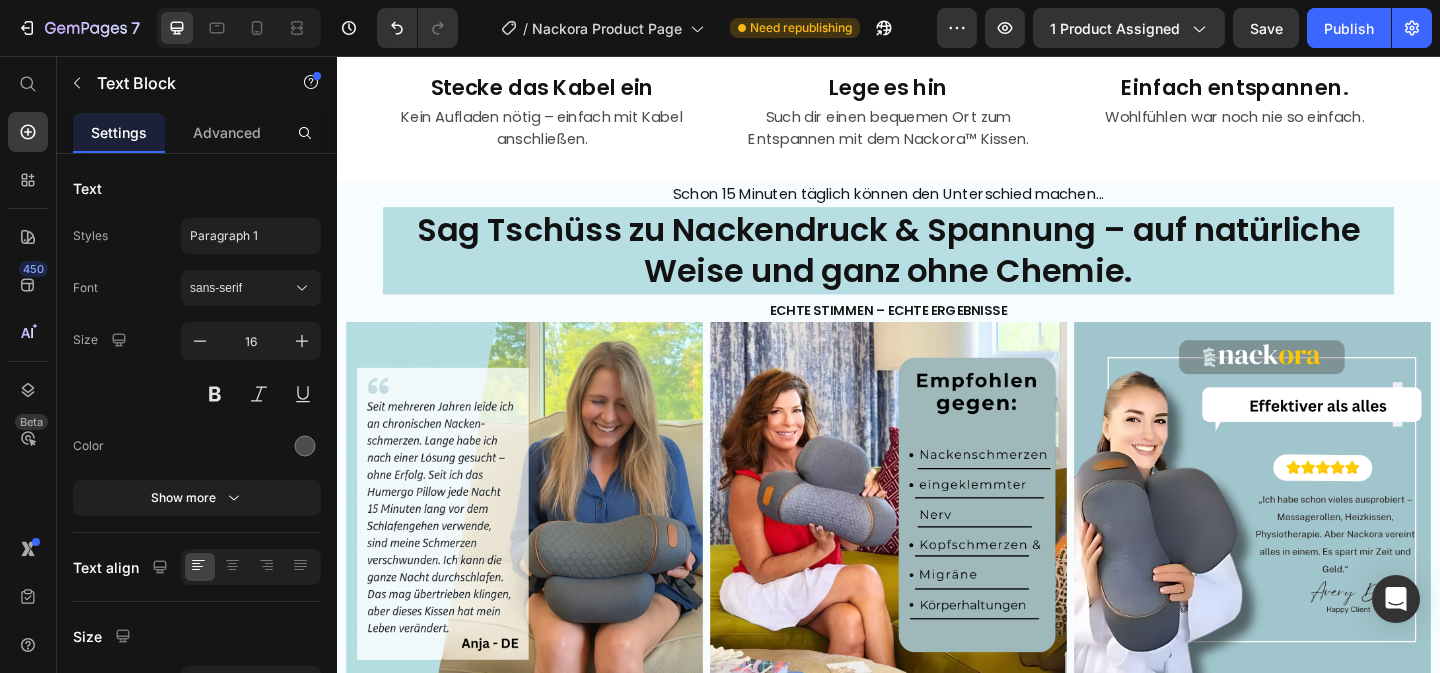 click on "Lorem ipsum dolor sit amet, consectetur adipiscing elit, sed do eiusmod tempor incididunt ut labore et dolore magna aliqua. Ut enim ad minim veniam, quis nostrud exercitation ullamco laboris nisi ut aliquip ex ea commodo consequat." at bounding box center (1245, -363) 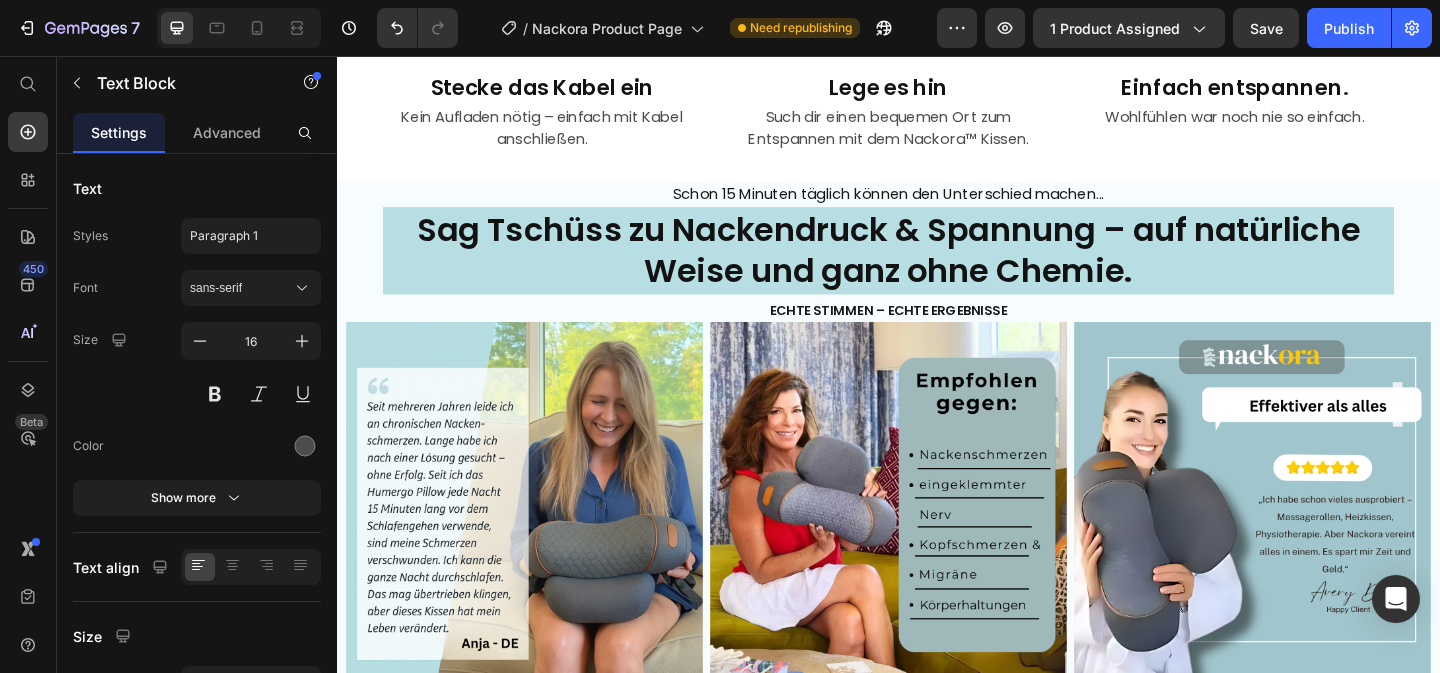 click on "Lorem ipsum dolor sit amet, consectetur adipiscing elit, sed do eiusmod tempor incididunt ut labore et dolore magna aliqua. Ut enim ad minim veniam, quis nostrud exercitation ullamco laboris nisi ut aliquip ex ea commodo consequat." at bounding box center [1245, -363] 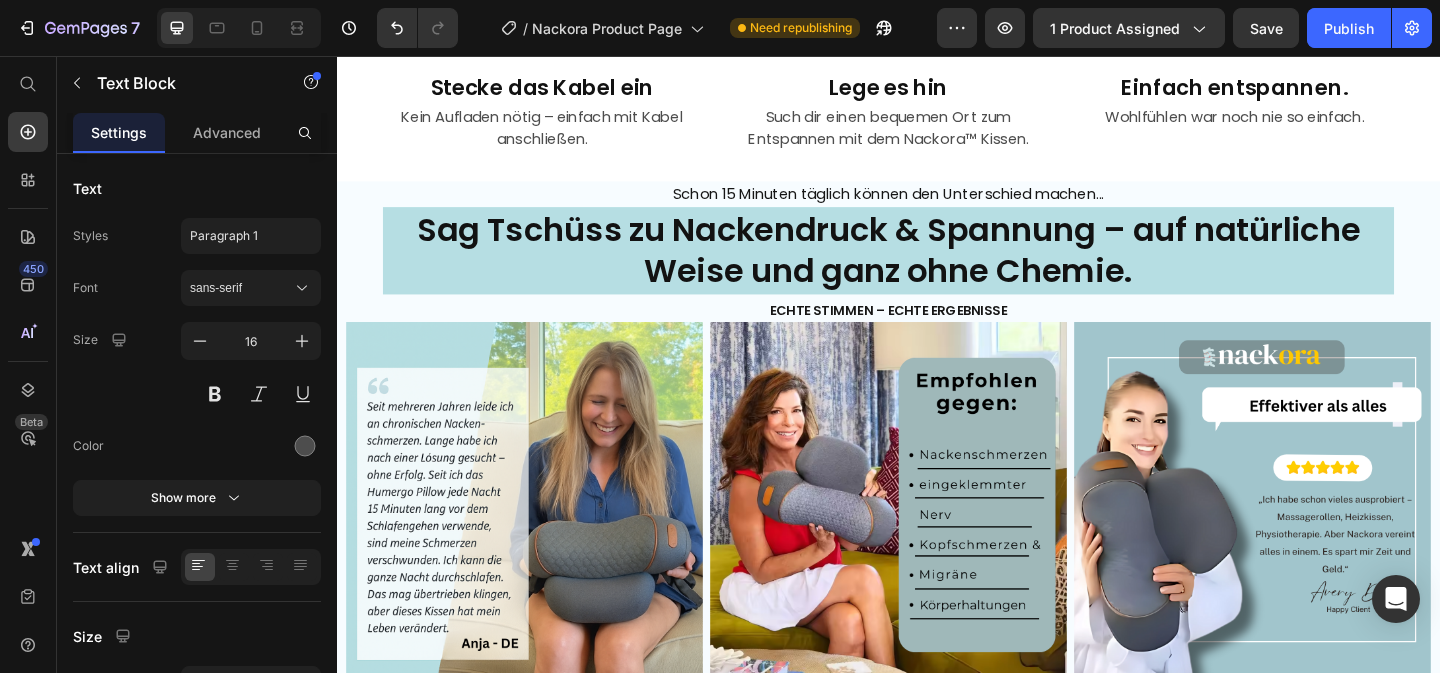 click on "Nach acht, manchmal zehn Stunden am Schreibtisch fühlt sich mein Nacken an, als würde er gleich zusammenbrechen. Der ständige Blick auf den Bildschirm, das verspannte Sitzen – es zieht sich wie ein stummer Schmerz bis in die Schultern. Ich komme nach Hause, lege mich hin, aber selbst im Liegen finde ich keine Entlastung. Es ist, als ob die Anspannung tief in den Muskeln sitzt und nicht mehr weichen will. Manchmal wache ich nachts auf, weil der Druck im Nacken so stark ist. Ich fühle mich ausgelaugt, nicht nur körperlich, sondern auch mental. Dieser Schmerz begleitet mich jeden Tag ins Büro und raubt mir langsam die Energie.“" at bounding box center (1245, -277) 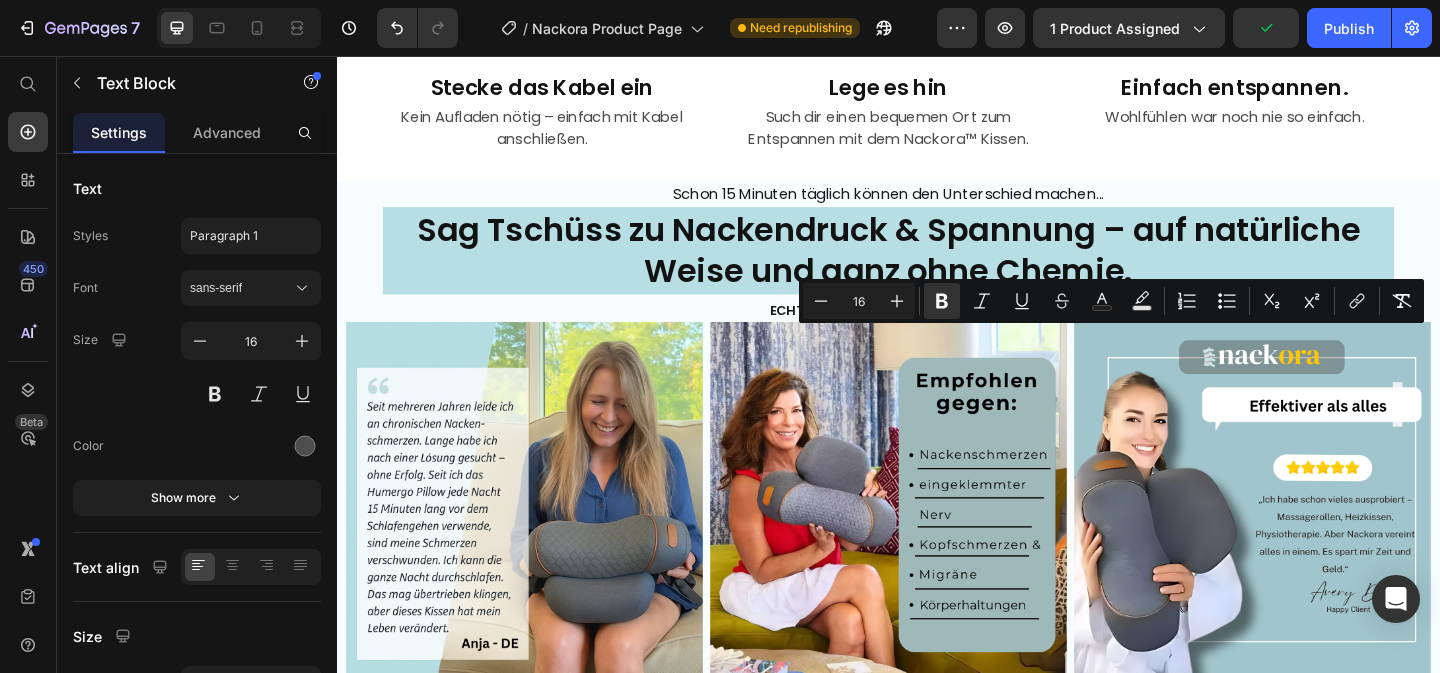 click on "Nach acht, manchmal zehn Stunden am Schreibtisch fühlt sich mein Nacken an, als würde er gleich zusammenbrechen. Der ständige Blick auf den Bildschirm, das verspannte Sitzen – es zieht sich wie ein stummer Schmerz bis in die Schultern. Ich komme nach Hause, lege mich hin, aber selbst im Liegen finde ich keine Entlastung. Es ist, als ob die Anspannung tief in den Muskeln sitzt und nicht mehr weichen will. Manchmal wache ich nachts auf, weil der Druck im Nacken so stark ist. Ich fühle mich ausgelaugt, nicht nur körperlich, sondern auch mental. Dieser Schmerz begleitet mich jeden Tag ins Büro und raubt mir langsam die Energie.“" at bounding box center (1245, -277) 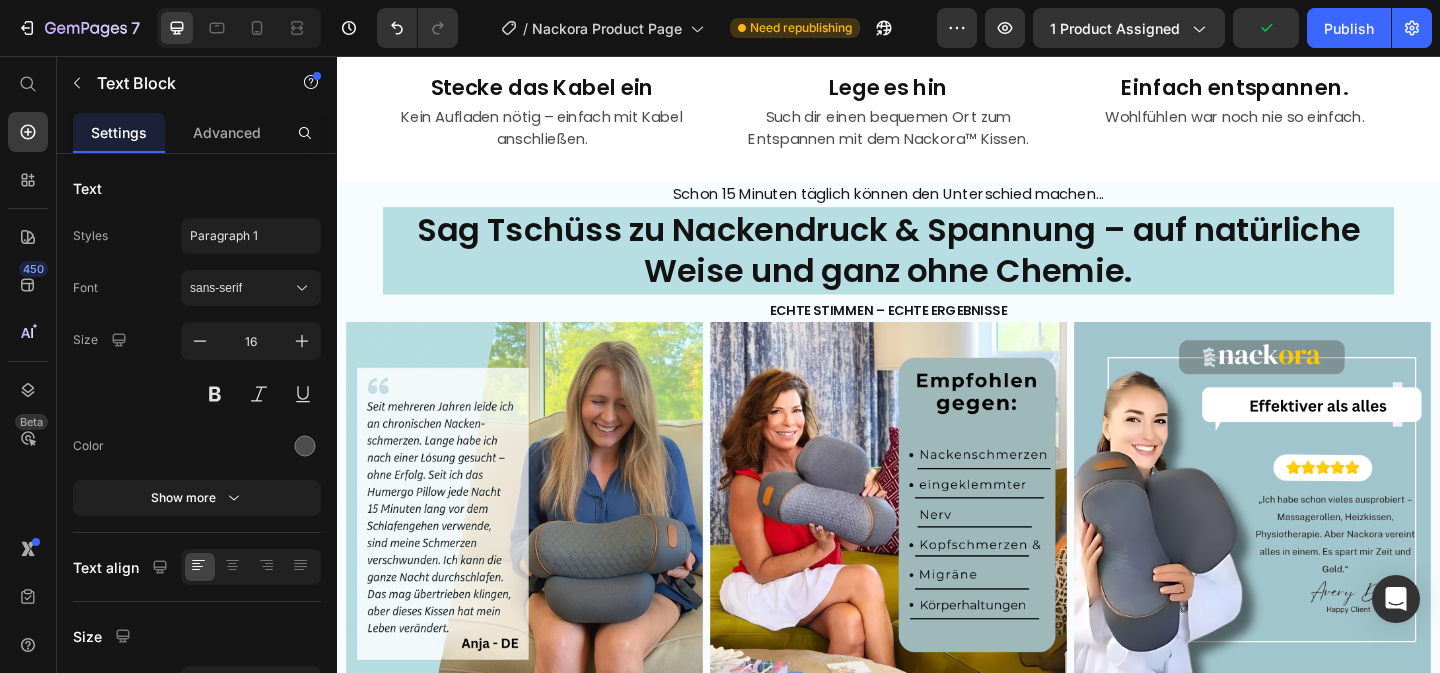 click on "Nach acht, manchmal zehn Stunden am Schreibtisch fühlt sich mein Nacken an, als würde er gleich zusammenbrechen. Der ständige Blick auf den Bildschirm, das verspannte Sitzen – es zieht sich wie ein stummer Schmerz bis in die Schultern. Ich komme nach Hause, lege mich hin, aber selbst im Liegen finde ich keine Entlastung. Es ist, als ob die Anspannung tief in den Muskeln sitzt und nicht mehr weichen will. Manchmal wache ich nachts auf, weil der Druck im Nacken so stark ist. Ich fühle mich ausgelaugt, nicht nur körperlich, sondern auch mental. Dieser Schmerz begleitet mich jeden Tag ins Büro und raubt mir langsam die Energie.“" at bounding box center [1245, -277] 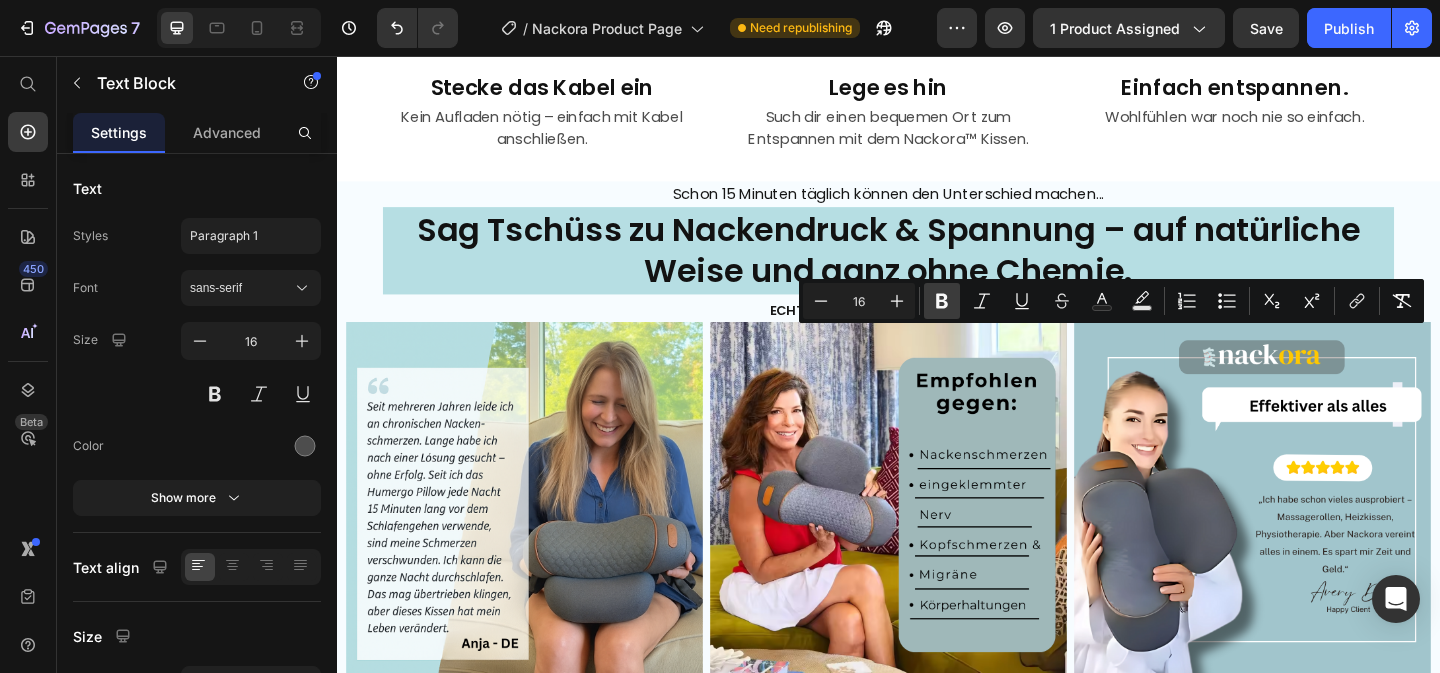 click 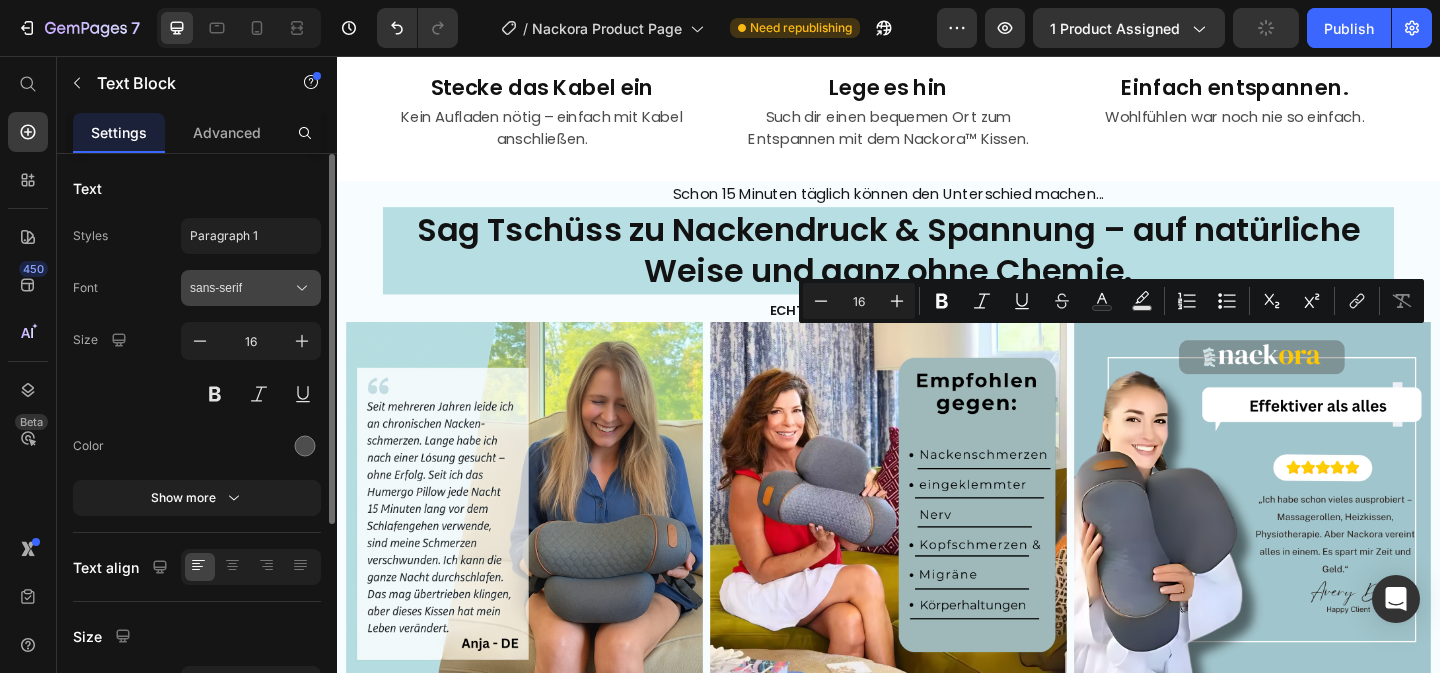 click 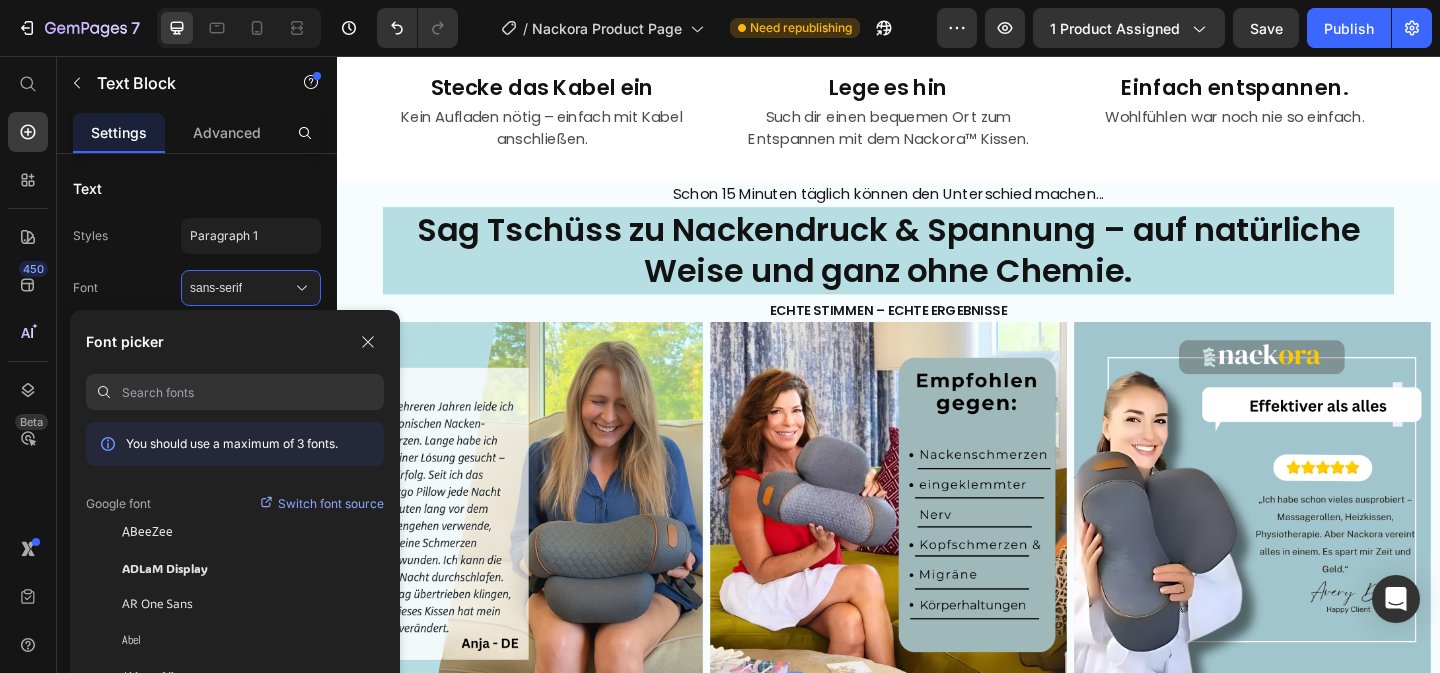 click on "Nach acht, manchmal zehn Stunden am Schreibtisch fühlt sich mein Nacken an, als würde er gleich zusammenbrechen. Der ständige Blick auf den Bildschirm, das verspannte Sitzen – es zieht sich wie ein stummer Schmerz bis in die Schultern. Ich komme nach Hause, lege mich hin, aber selbst im Liegen finde ich keine Entlastung. Es ist, als ob die Anspannung tief in den Muskeln sitzt und nicht mehr weichen will. Manchmal wache ich nachts auf, weil der Druck im Nacken so stark ist. Ich fühle mich ausgelaugt, nicht nur körperlich, sondern auch mental. Dieser Schmerz begleitet mich jeden Tag ins Büro und raubt mir langsam die Energie.“ Text Block   [NUMBER]" at bounding box center (1245, -244) 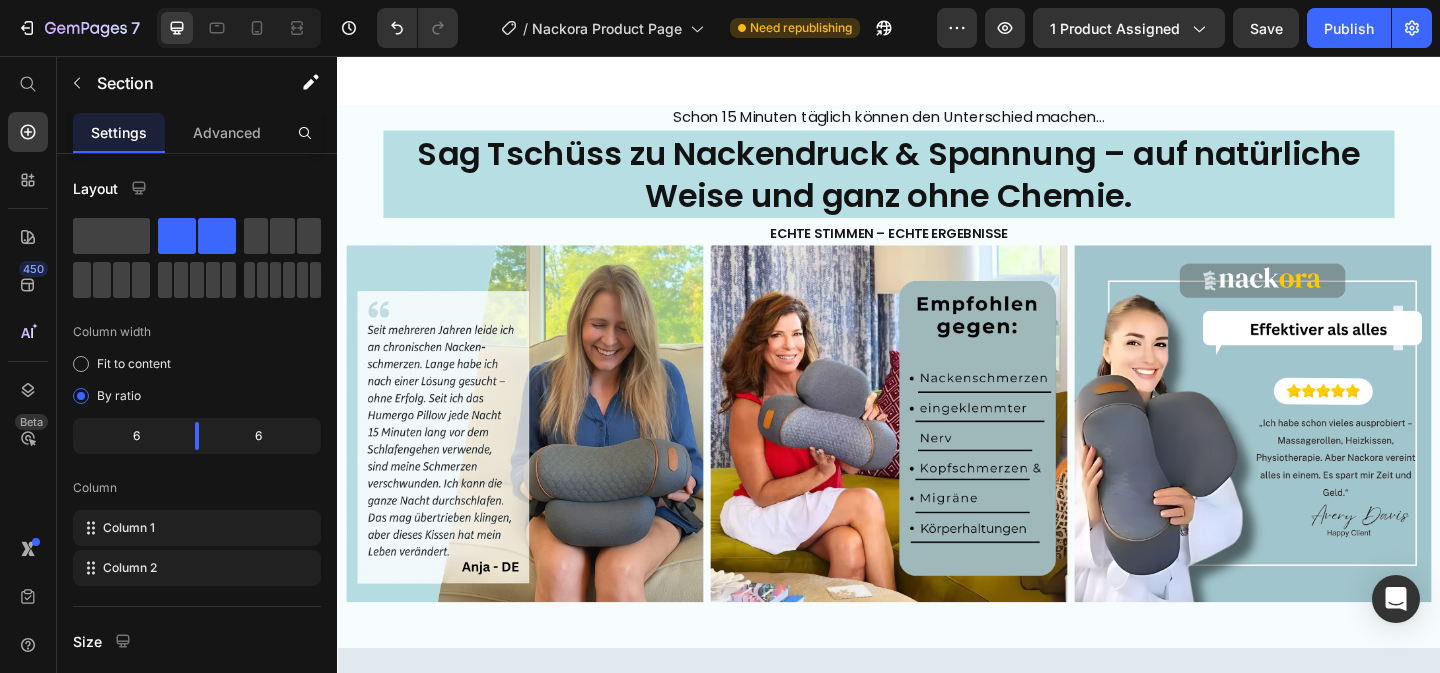 scroll, scrollTop: 3672, scrollLeft: 0, axis: vertical 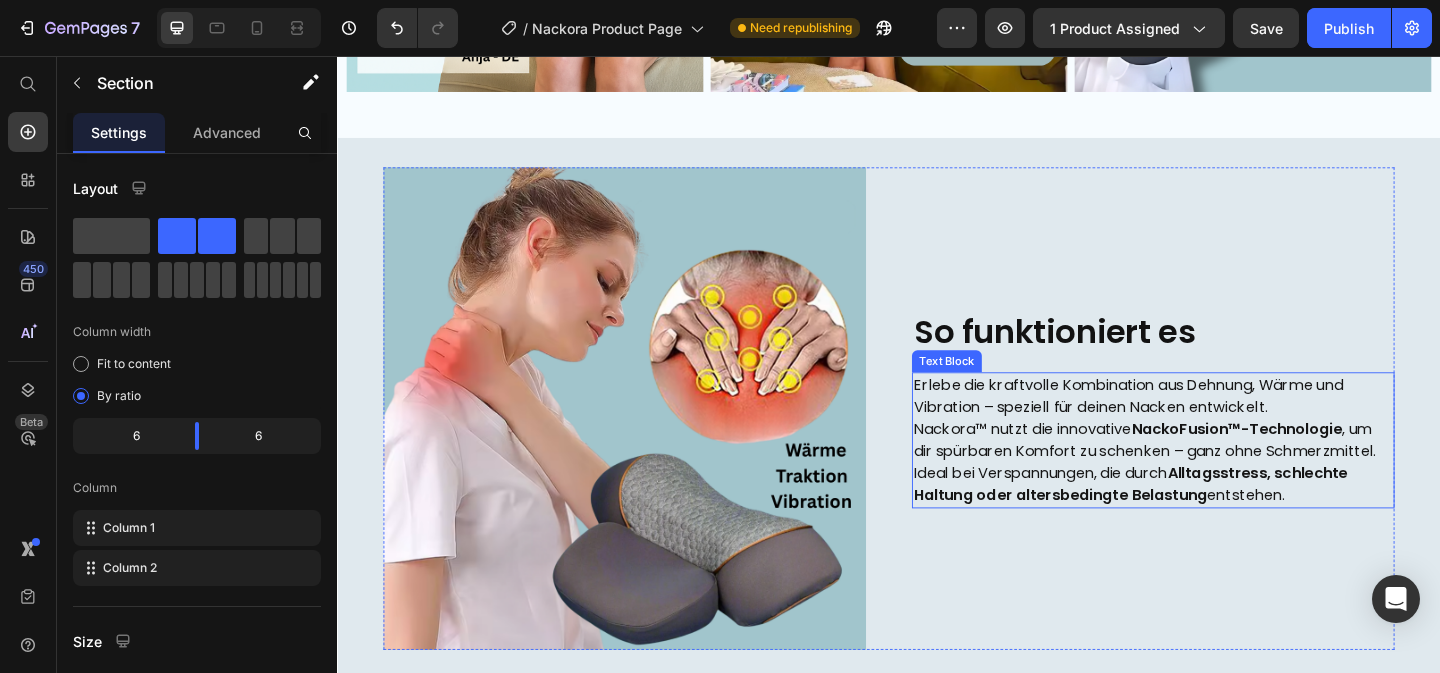 click on "Erlebe die kraftvolle Kombination aus Dehnung, Wärme und Vibration – speziell für deinen Nacken entwickelt. Nackora™ nutzt die innovative  NackoFusion™-Technologie , um dir spürbaren Komfort zu schenken – ganz ohne Schmerzmittel. Ideal bei Verspannungen, die durch  Alltagsstress, schlechte Haltung oder altersbedingte Belastung  entstehen." at bounding box center (1224, 474) 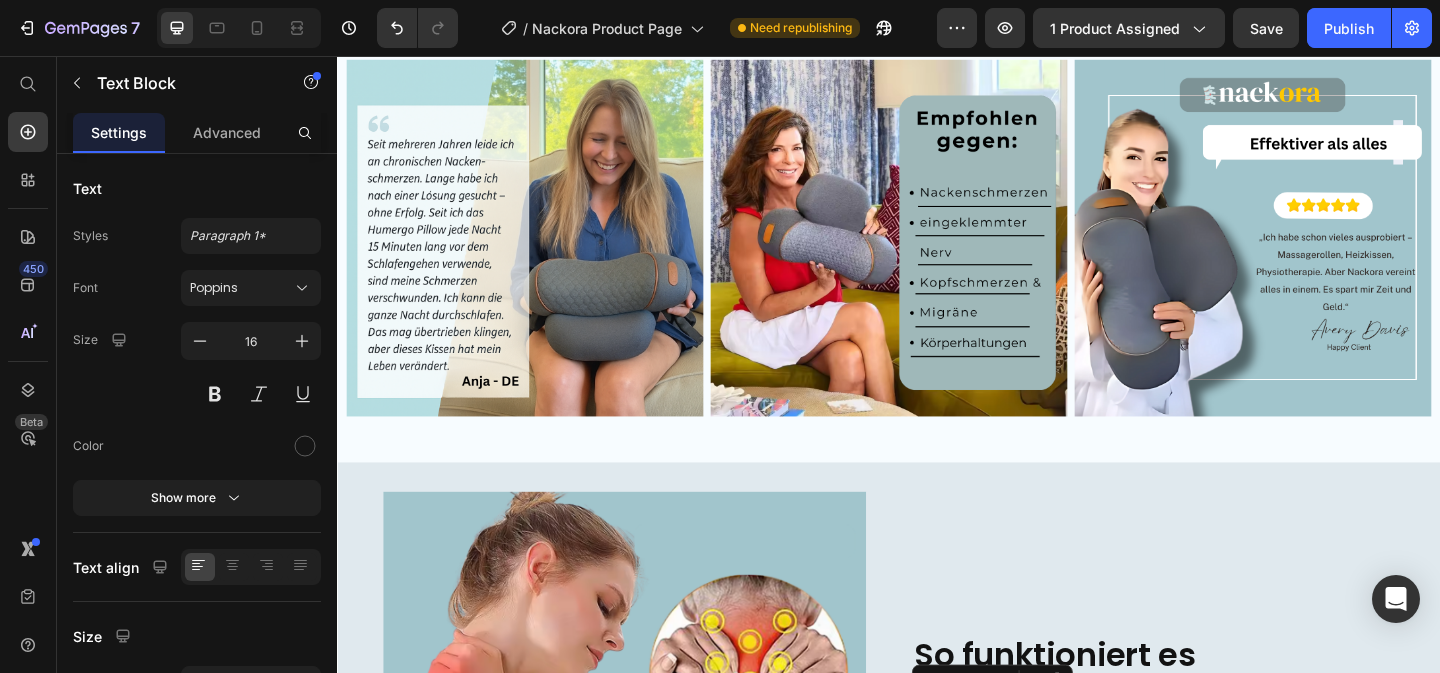 scroll, scrollTop: 2833, scrollLeft: 0, axis: vertical 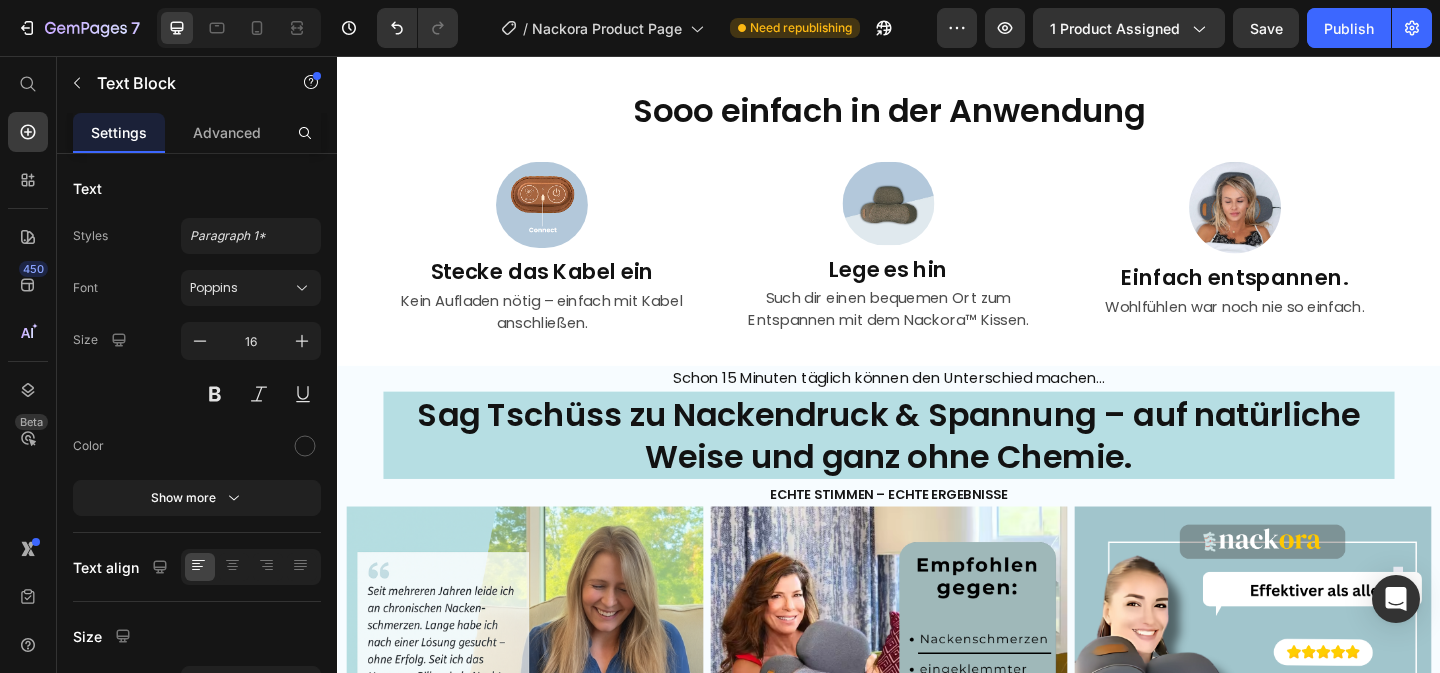 click on "Sag Tschüss zu Nackendruck & Spannung – auf natürliche Weise und ganz ohne Chemie." at bounding box center (937, 468) 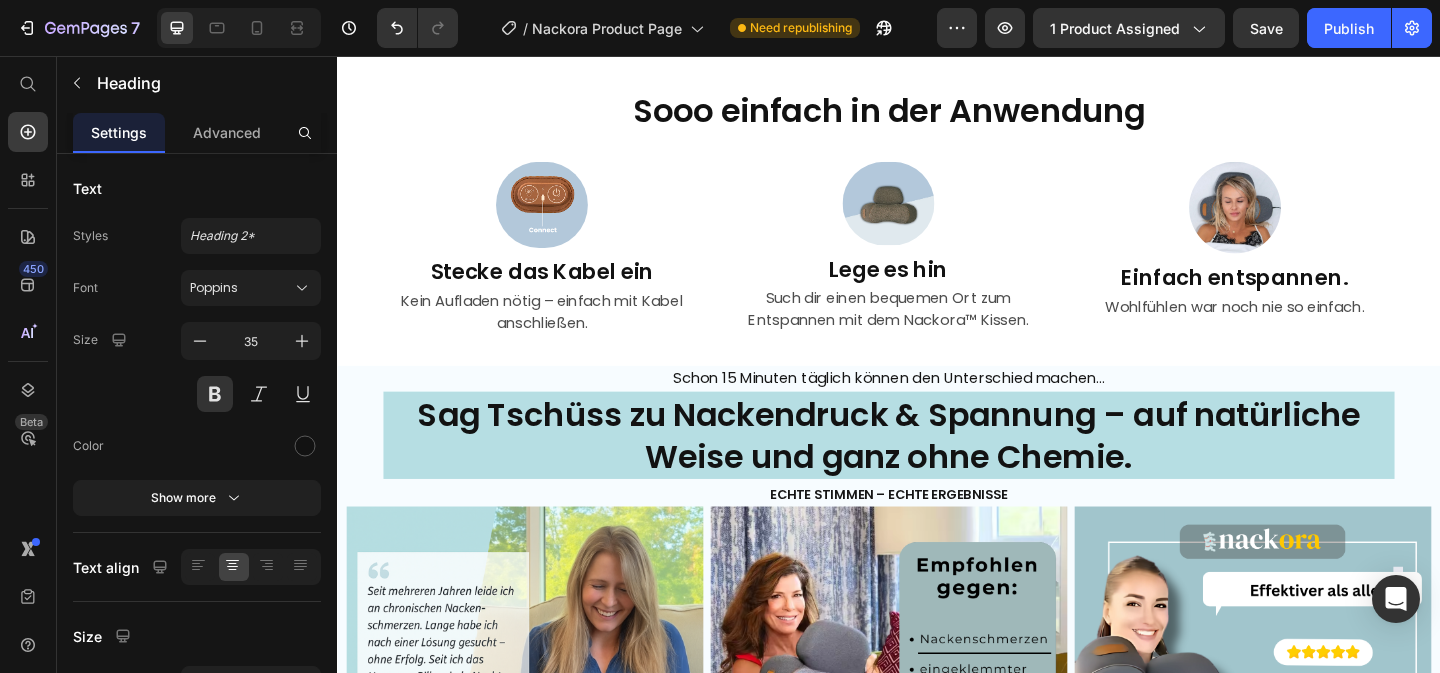 click on "Video Nach acht, manchmal zehn Stunden am Schreibtisch fühlt sich mein Nacken an, als würde er gleich zusammenbrechen. Der ständige Blick auf den Bildschirm, das verspannte Sitzen – es zieht sich wie ein stummer Schmerz bis in die Schultern. Ich komme nach Hause, lege mich hin, aber selbst im Liegen finde ich keine Entlastung. Es ist, als ob die Anspannung tief in den Muskeln sitzt und nicht mehr weichen will. Manchmal wache ich nachts auf, weil der Druck im Nacken so stark ist. Ich fühle mich ausgelaugt, nicht nur körperlich, sondern auch mental. Dieser Schmerz begleitet mich jeden Tag ins Büro und raubt mir langsam die Energie.“ Text Block Section 3 Sooo einfach in der Anwendung Heading Image Stecke das Kabel ein Heading Kein Aufladen nötig – einfach mit Kabel anschließen. Text Block Image Lege es hin Heading Such dir einen bequemen Ort zum Entspannen mit dem Nackora™ Kissen. Text Block Image Einfach entspannen. Heading Wohlfühlen war noch nie so einfach. Text Block Carousel Row Section 4" at bounding box center (937, 1850) 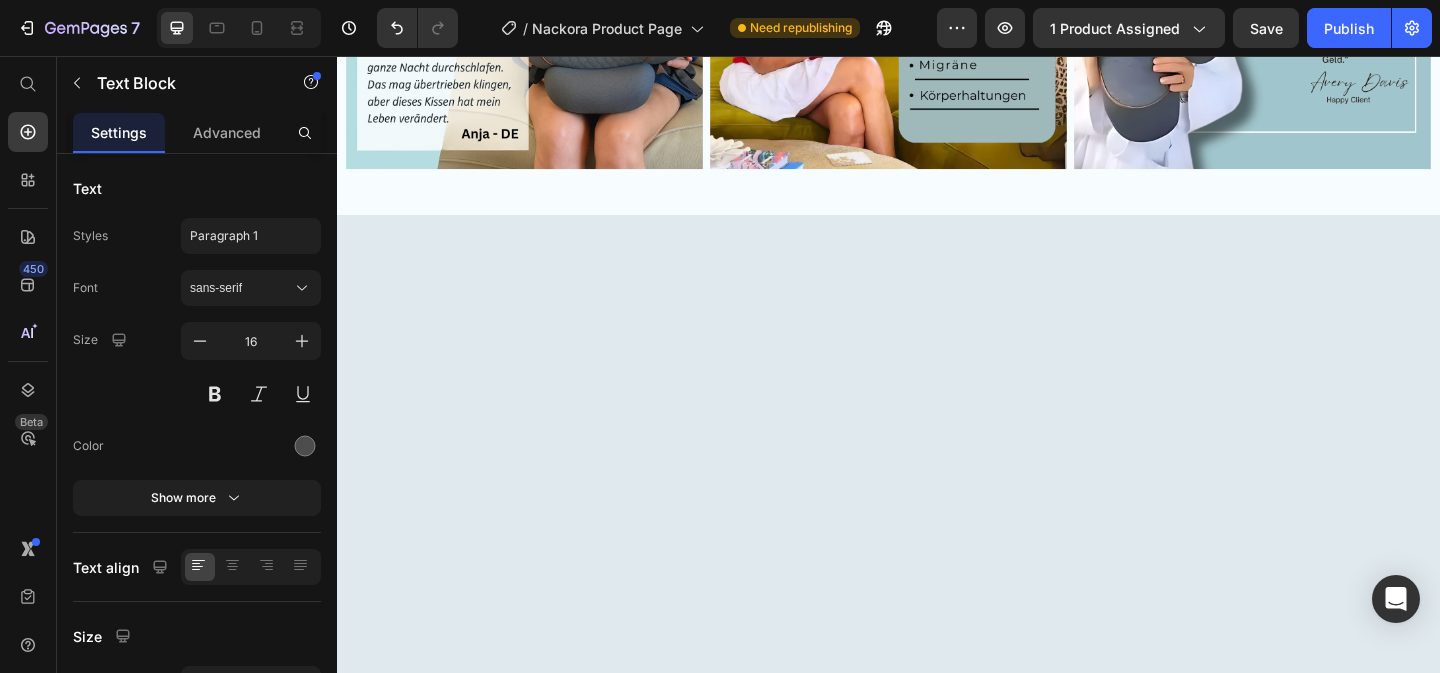 scroll, scrollTop: 1904, scrollLeft: 0, axis: vertical 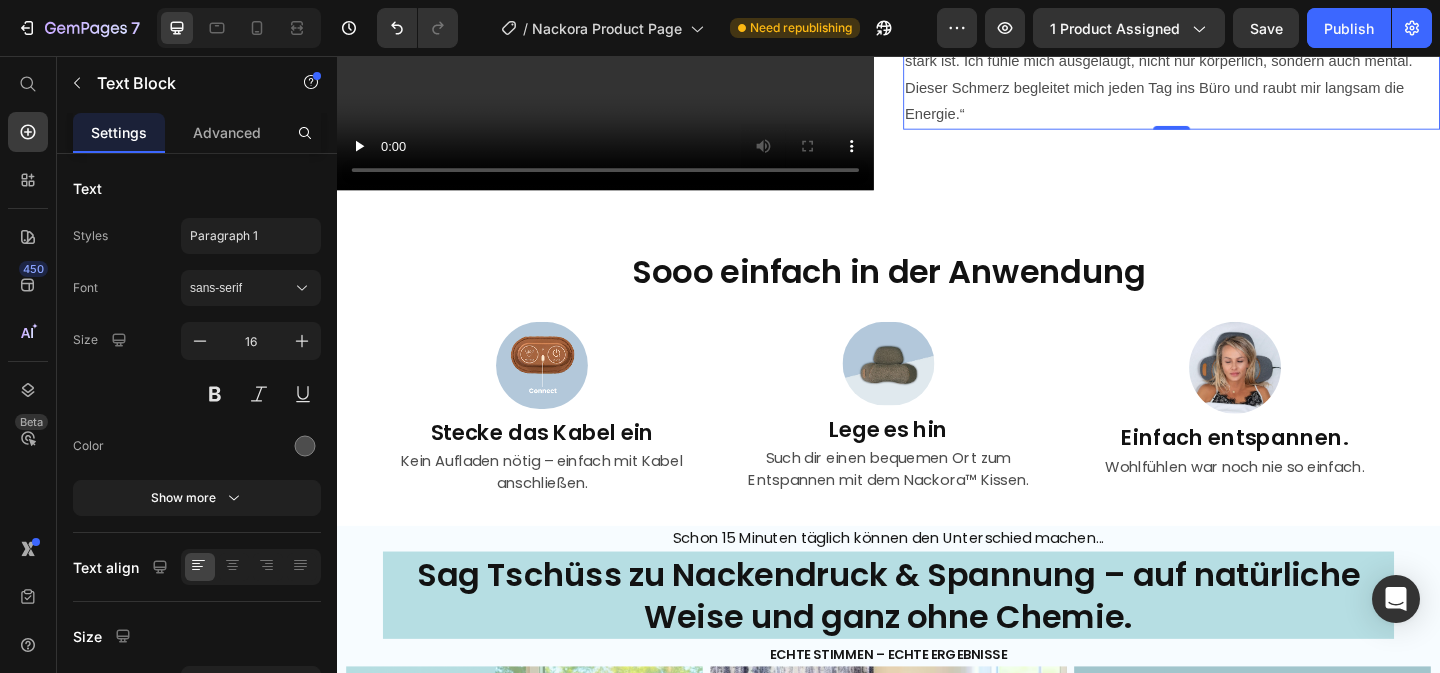 click on "Nach acht, manchmal zehn Stunden am Schreibtisch fühlt sich mein Nacken an, als würde er gleich zusammenbrechen. Der ständige Blick auf den Bildschirm, das verspannte Sitzen – es zieht sich wie ein stummer Schmerz bis in die Schultern. Ich komme nach Hause, lege mich hin, aber selbst im Liegen finde ich keine Entlastung. Es ist, als ob die Anspannung tief in den Muskeln sitzt und nicht mehr weichen will. Manchmal wache ich nachts auf, weil der Druck im Nacken so stark ist. Ich fühle mich ausgelaugt, nicht nur körperlich, sondern auch mental. Dieser Schmerz begleitet mich jeden Tag ins Büro und raubt mir langsam die Energie.“" at bounding box center (1245, 4) 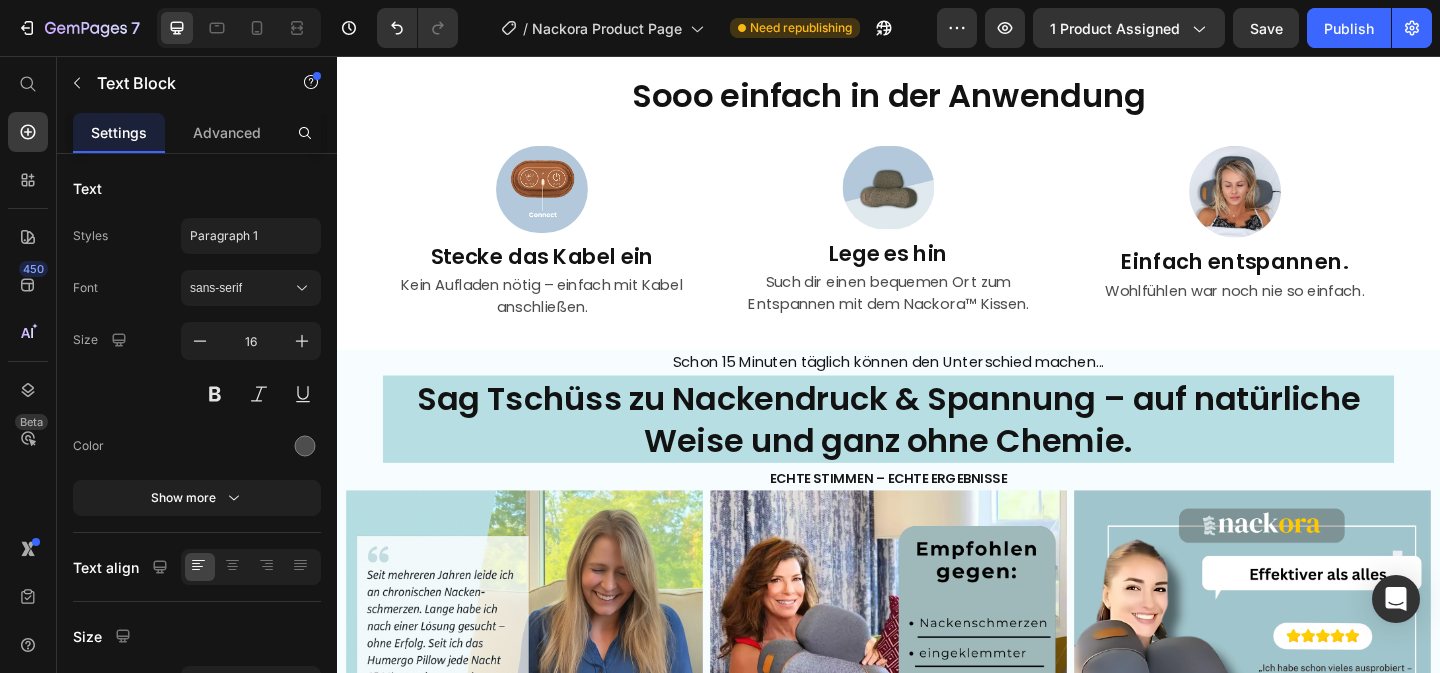scroll, scrollTop: 2185, scrollLeft: 0, axis: vertical 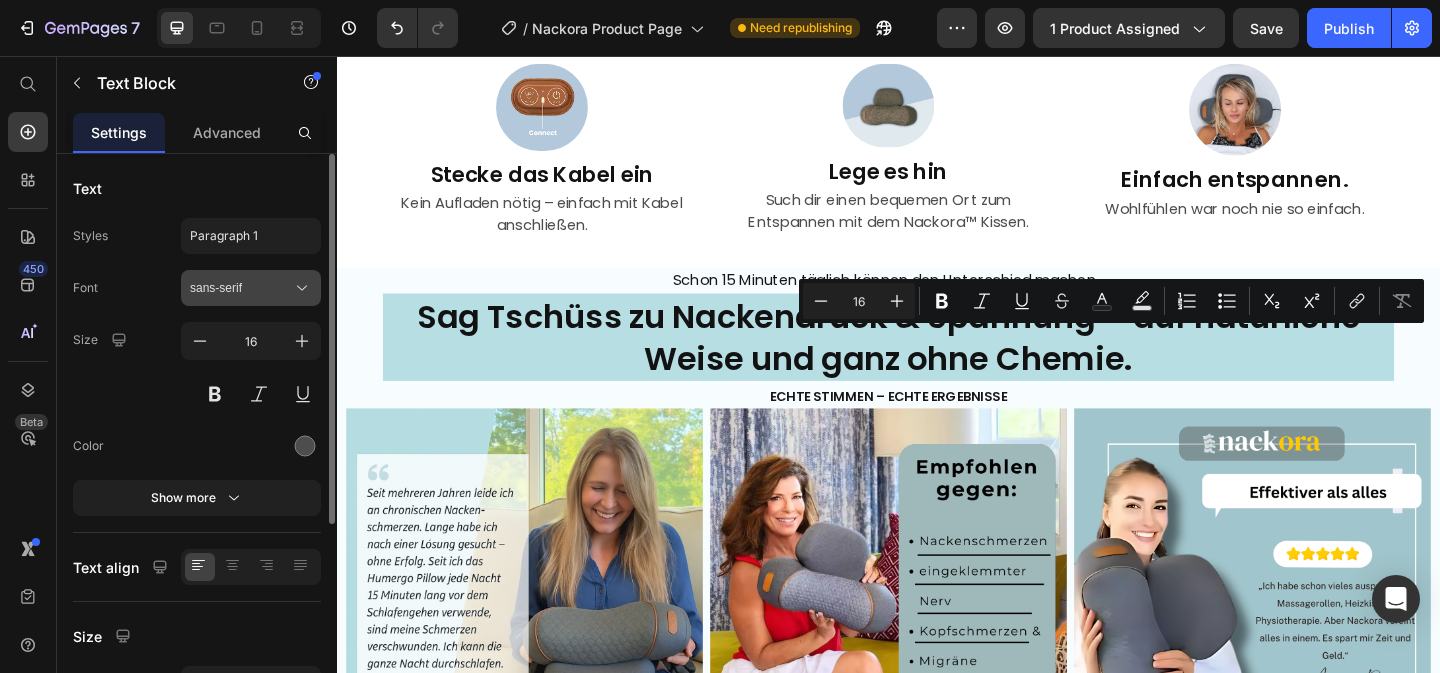 click on "sans-serif" at bounding box center [241, 288] 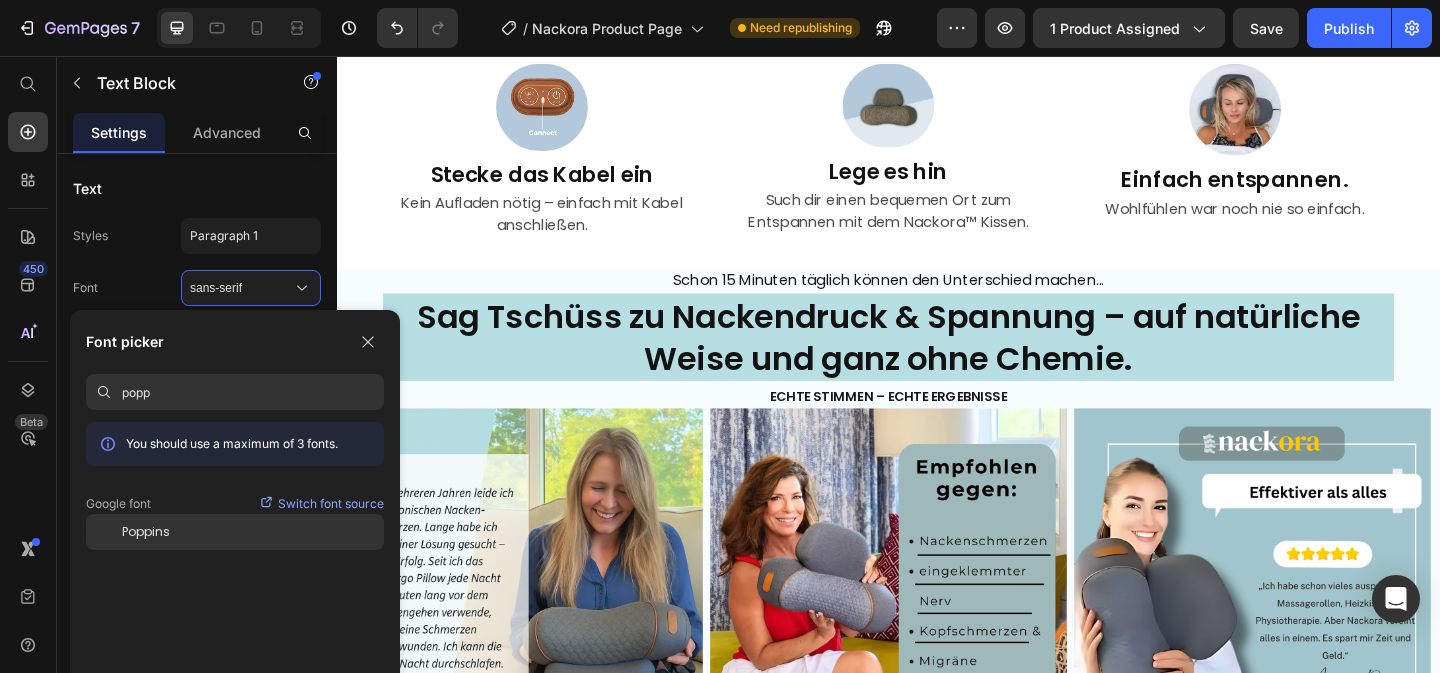 type on "popp" 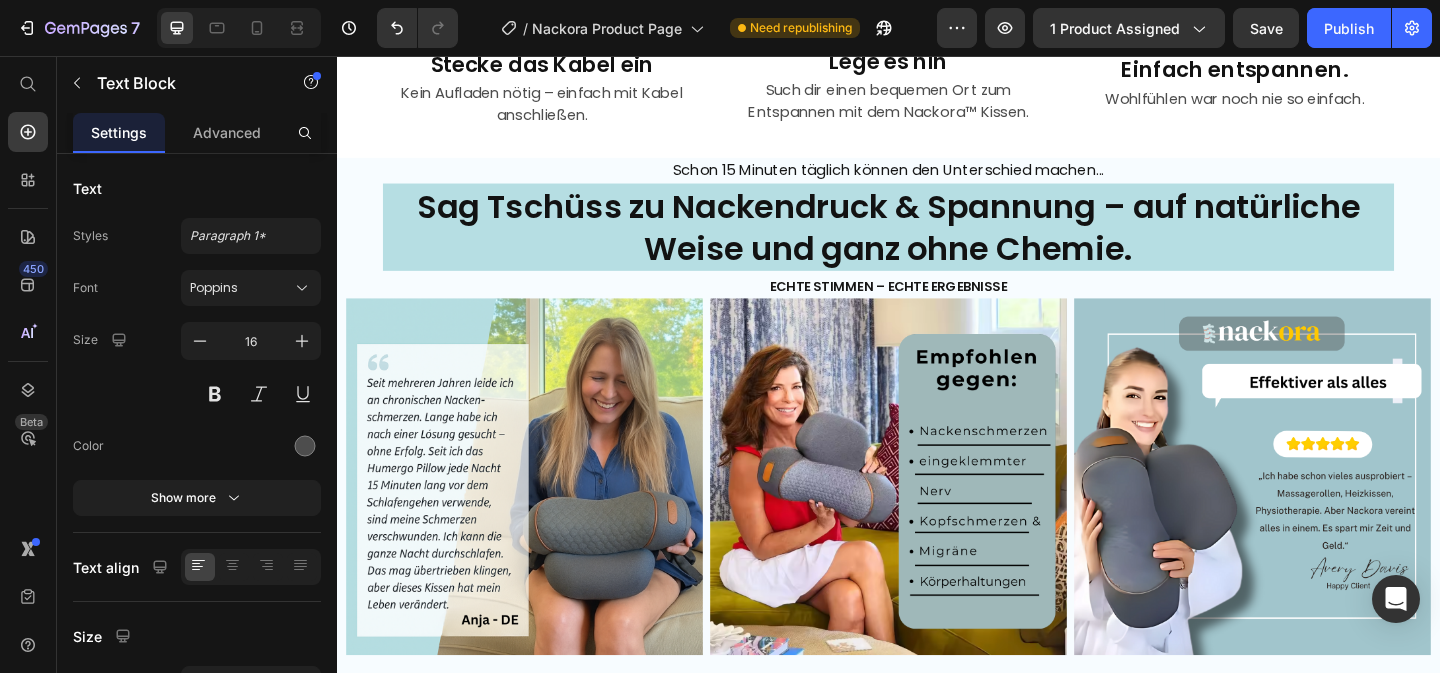 scroll, scrollTop: 2307, scrollLeft: 0, axis: vertical 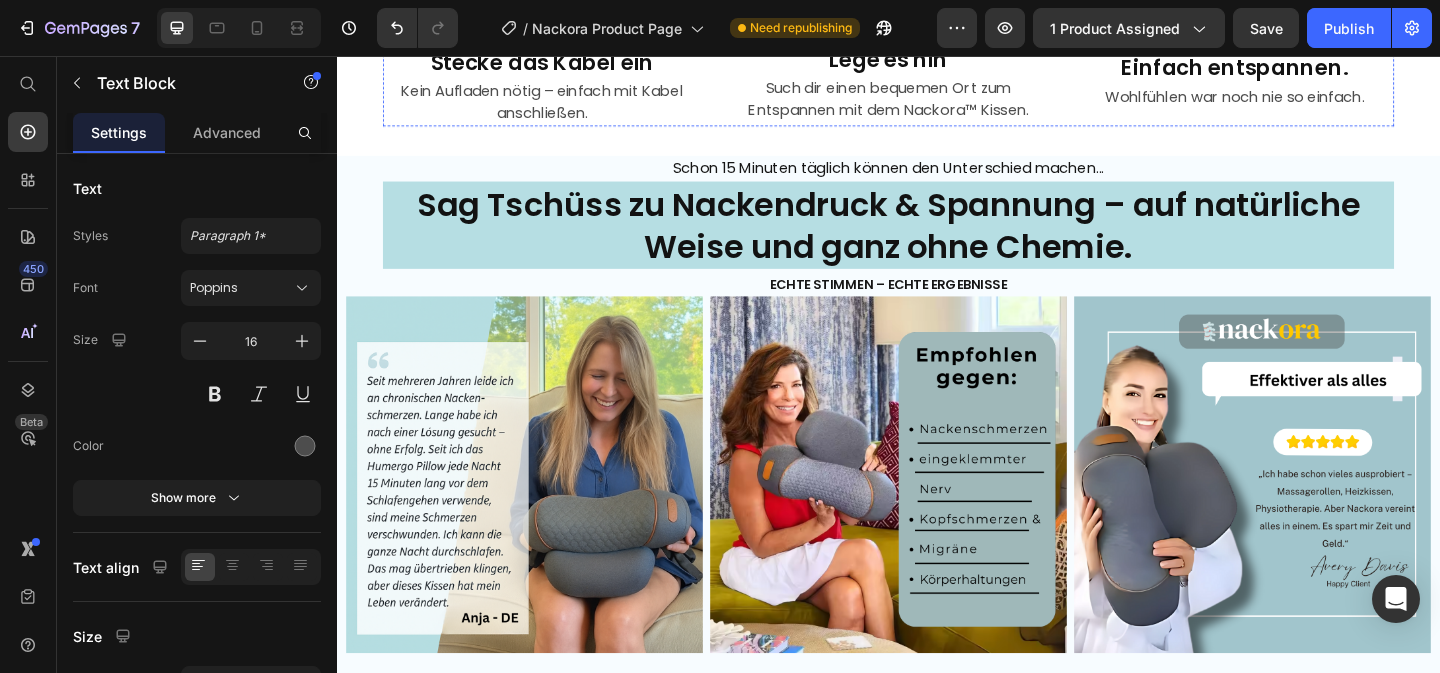 click on "Sooo einfach in der Anwendung" at bounding box center [937, -112] 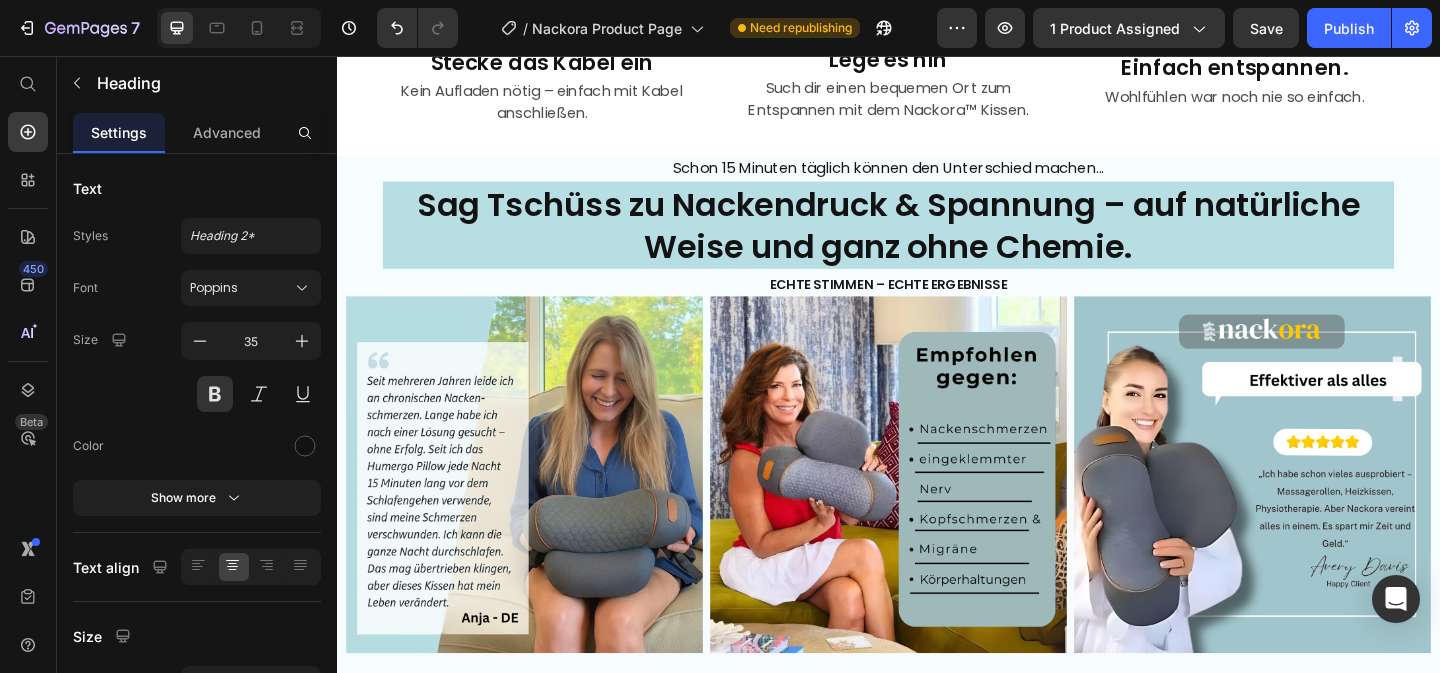 click on "Nach acht, manchmal zehn Stunden am Schreibtisch fühlt sich mein Nacken an, als würde er gleich zusammenbrechen. Der ständige Blick auf den Bildschirm, das verspannte Sitzen – es zieht sich wie ein stummer Schmerz bis in die Schultern. Ich komme nach Hause, lege mich hin, aber selbst im Liegen finde ich keine Entlastung. Es ist, als ob die Anspannung tief in den Muskeln sitzt und nicht mehr weichen will. Manchmal wache ich nachts auf, weil der Druck im Nacken so stark ist. Ich fühle mich ausgelaugt, nicht nur körperlich, sondern auch mental. Dieser Schmerz begleitet mich jeden Tag ins Büro und raubt mir langsam die Energie.“" at bounding box center (1245, -399) 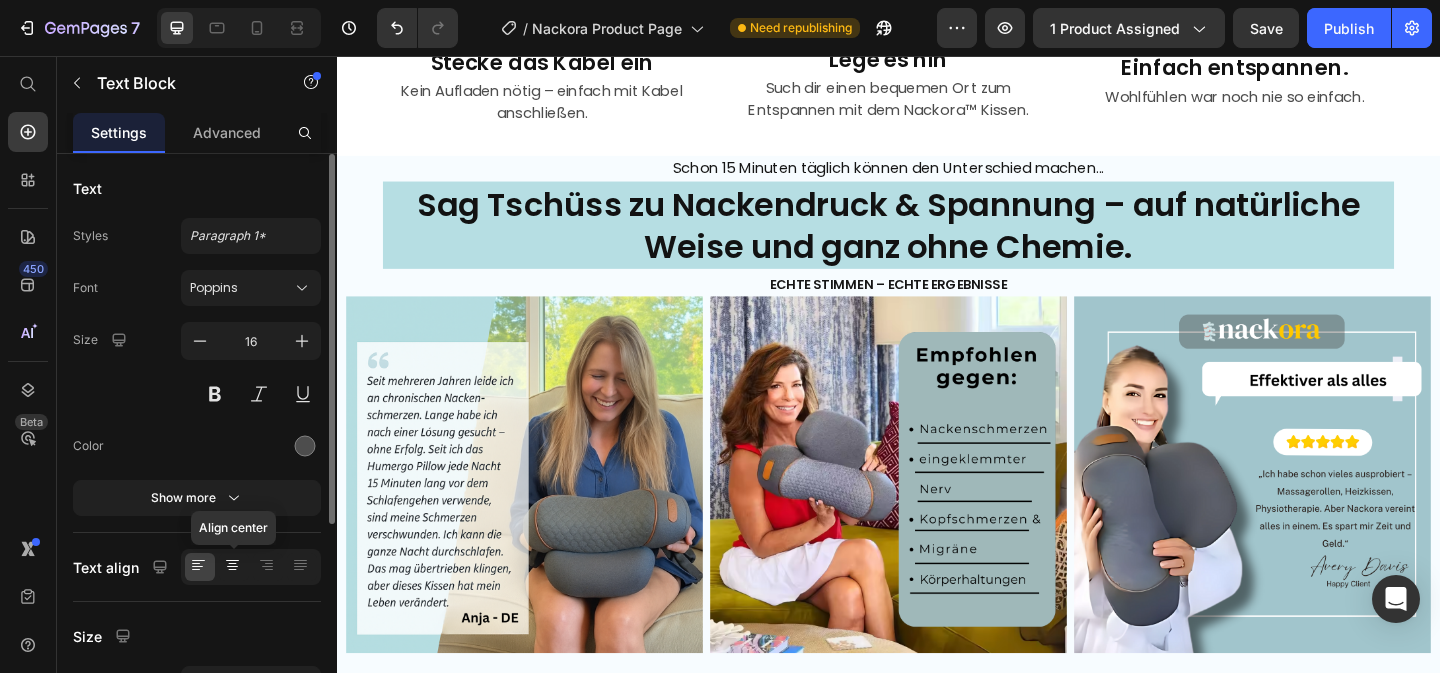 click 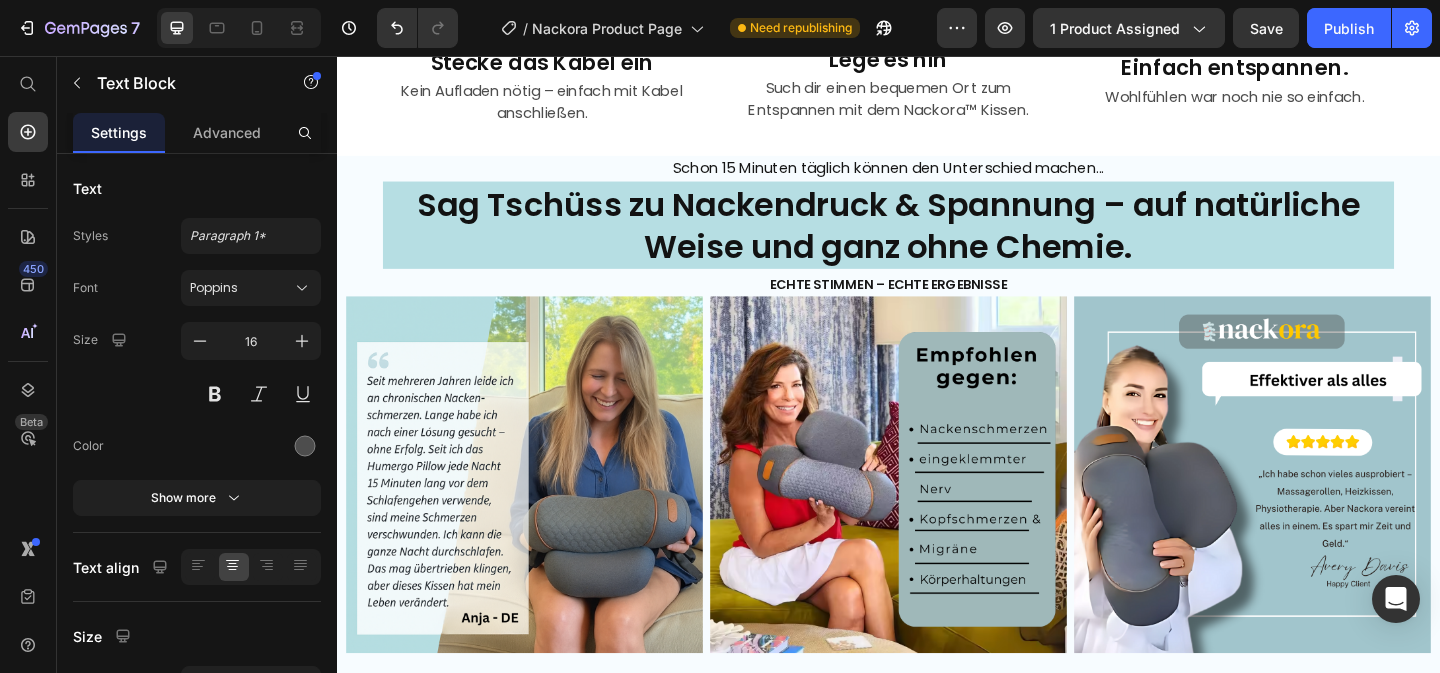drag, startPoint x: 1246, startPoint y: 515, endPoint x: 1245, endPoint y: 558, distance: 43.011627 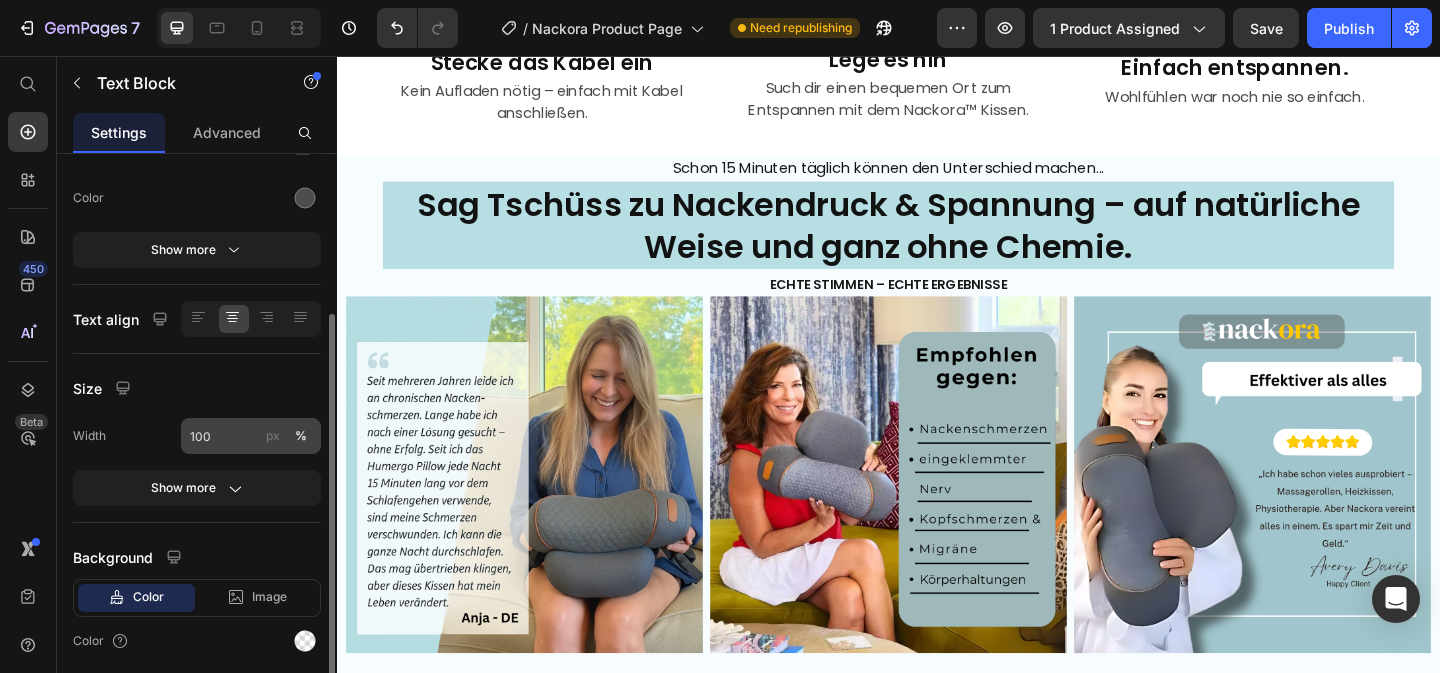 scroll, scrollTop: 319, scrollLeft: 0, axis: vertical 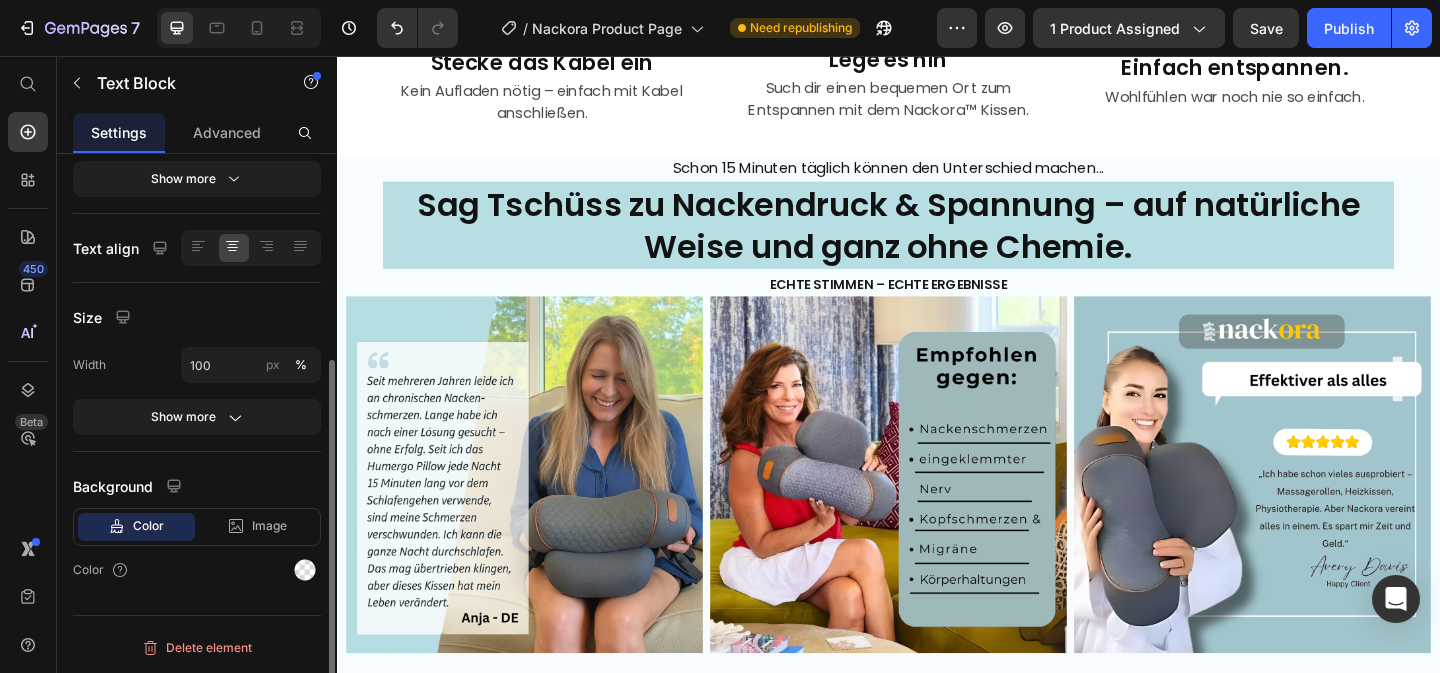 click on "Color" at bounding box center [148, 526] 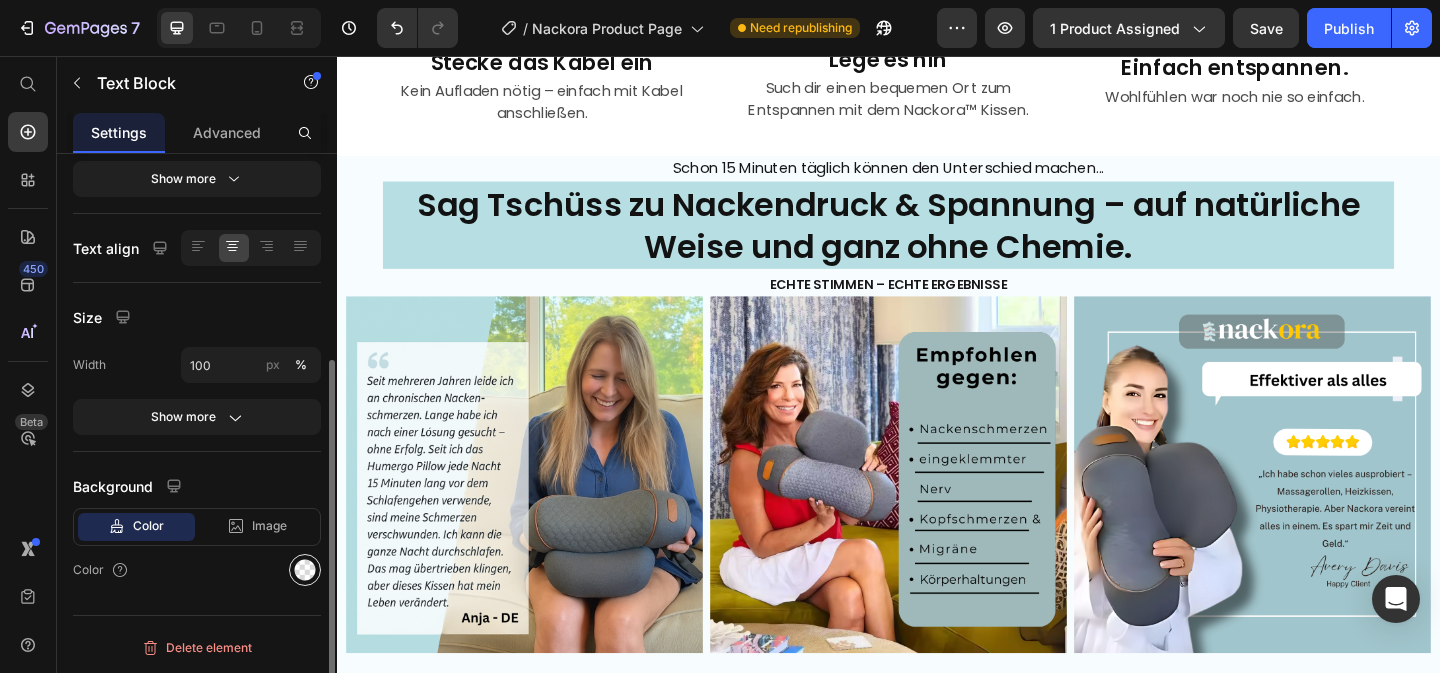 click at bounding box center (305, 570) 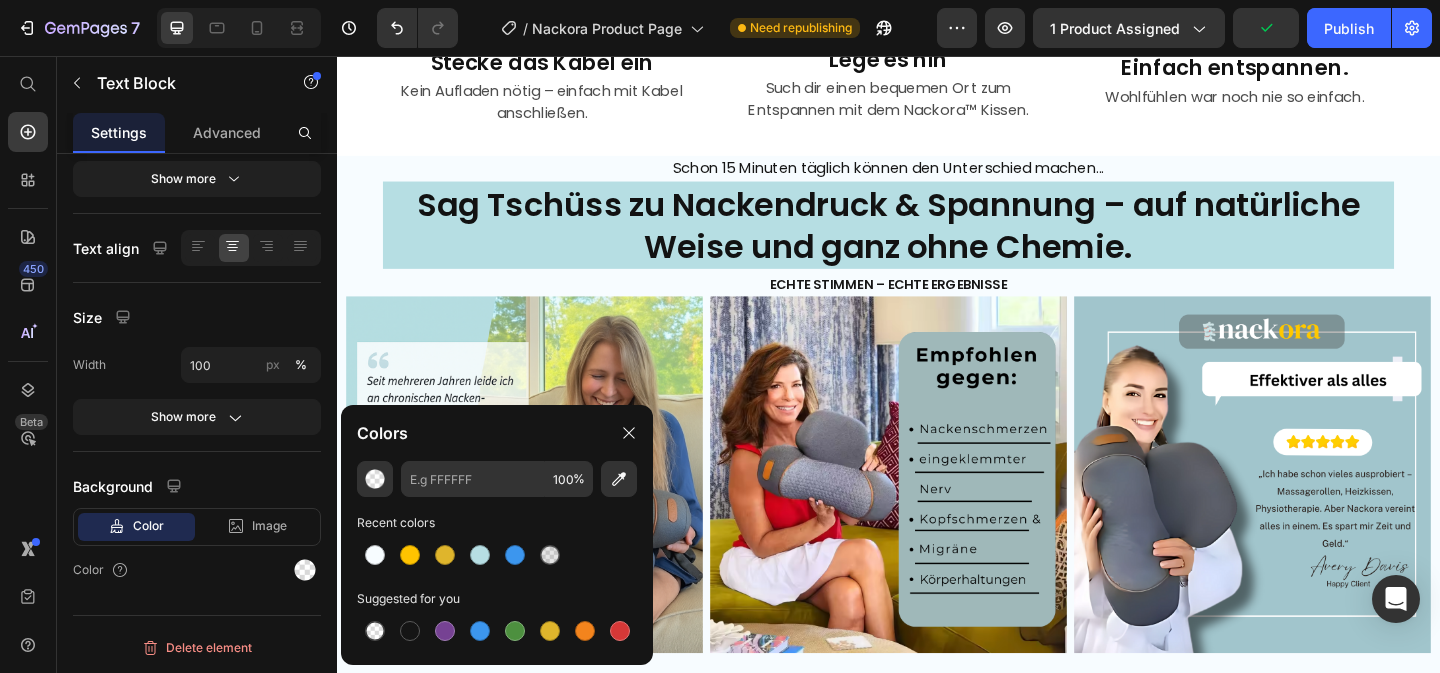 scroll, scrollTop: 2154, scrollLeft: 0, axis: vertical 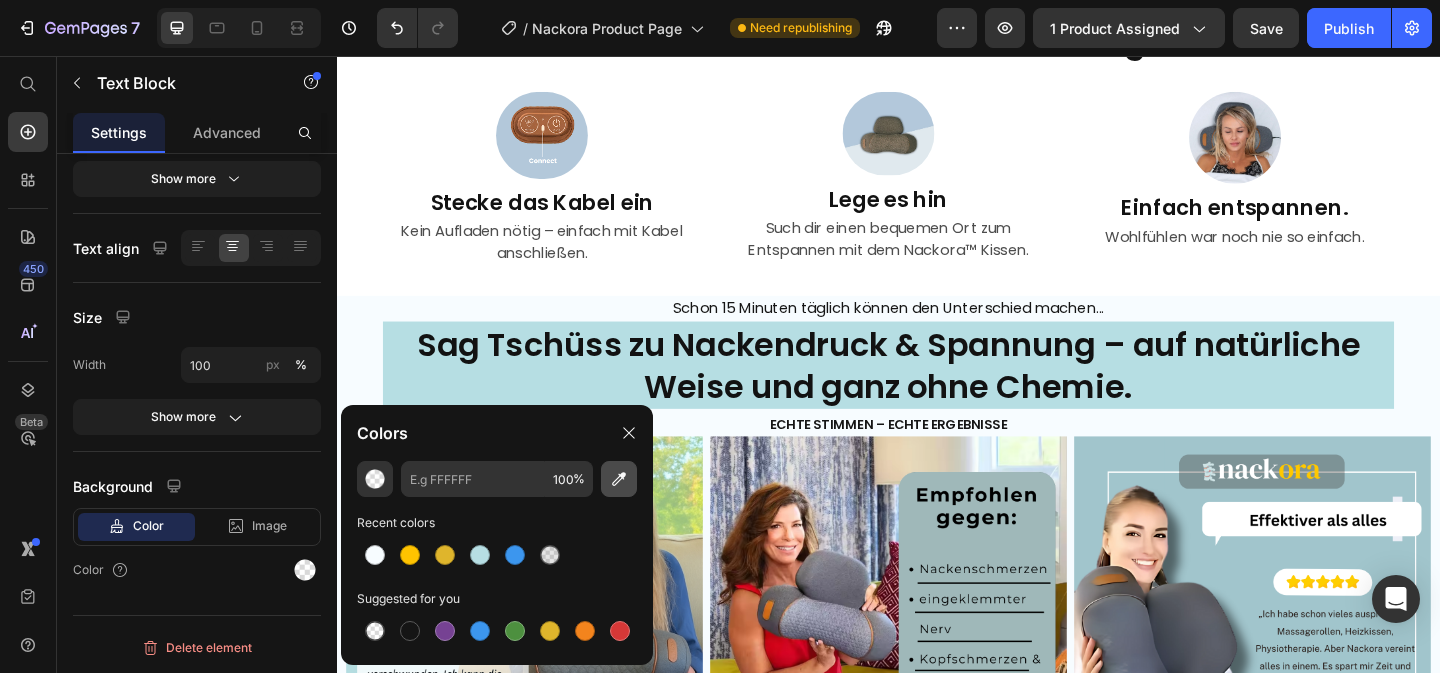 click 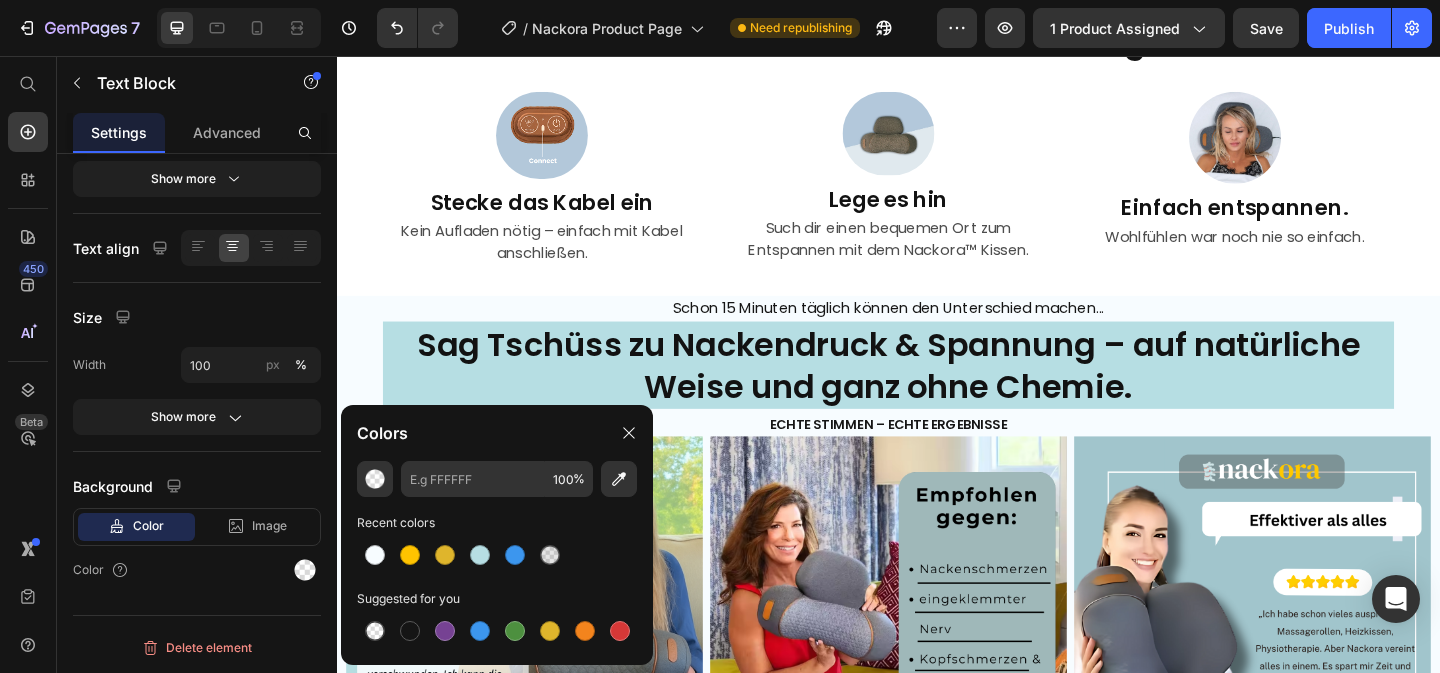 type on "A2C5CD" 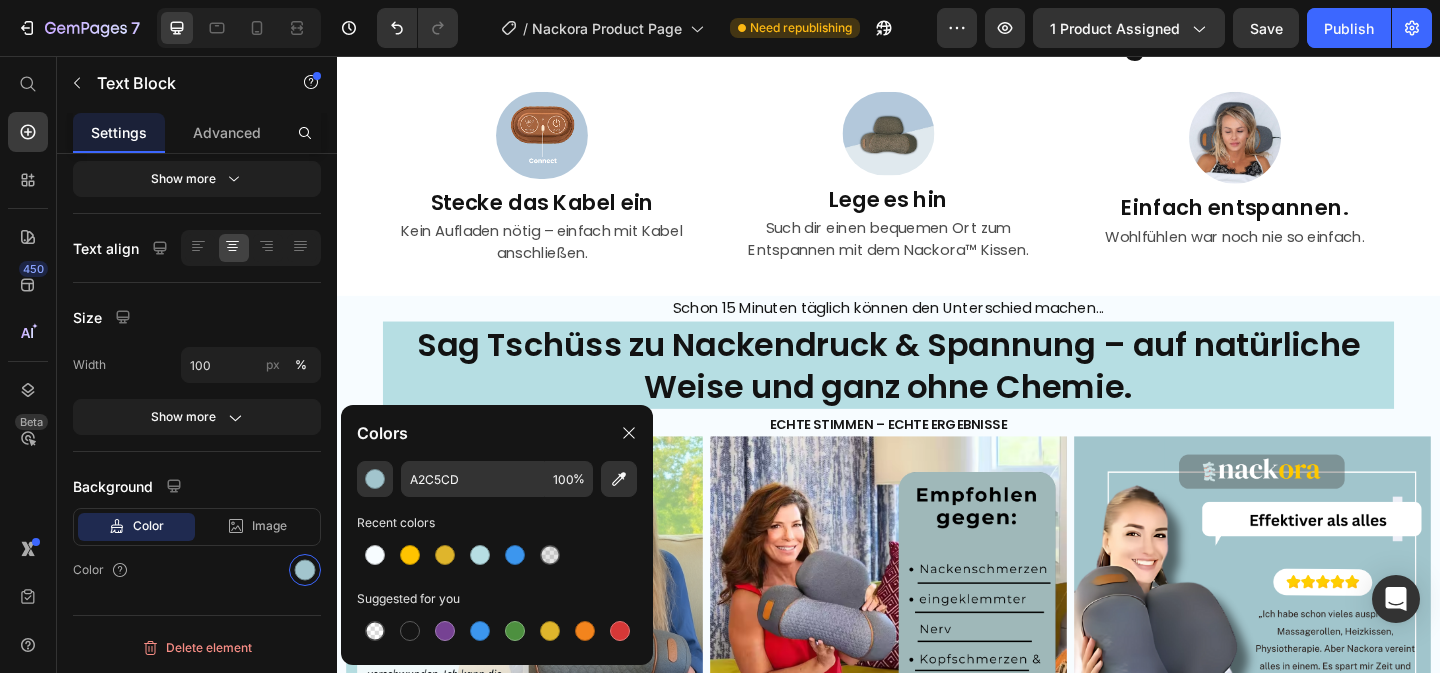 click on "Product Images
Drop element here
Drop element here Row Icon Icon Icon Icon Icon Icon List 4.7/5 | 3,653+ verifizierte Bewertungen Text Block Row Nackora™ Nackenkissen mit Traktion & Wärme Product Title €99,99 Product Price €202,26 Product Price 51% Rabatt Discount Tag Row
90-Nächte risikofrei testen Button
Icon Geringer Lagerbestand Text Block Row Row Ständiger Nackenschmerz? Schlechte Haltung? Spannung im Kopf? Nackora™  bringt dein Wohlbefinden zurück – mit gezielter Traktion und wohltuender Wärme.   Text Block
Eliminate Wohltuende Wärme für mehr Lockerheit im Nackenbereich
Tschüss Verspannung, hallo Wohlgefühl – mit Nackora™
Muskelverspannungen zu lösen  – für spürbare Erleichterungion & Relieves Pain
Verbessere deine Haltung & fühl dich aufgerichteter Item List Text Block Text Block Image" at bounding box center [937, -1181] 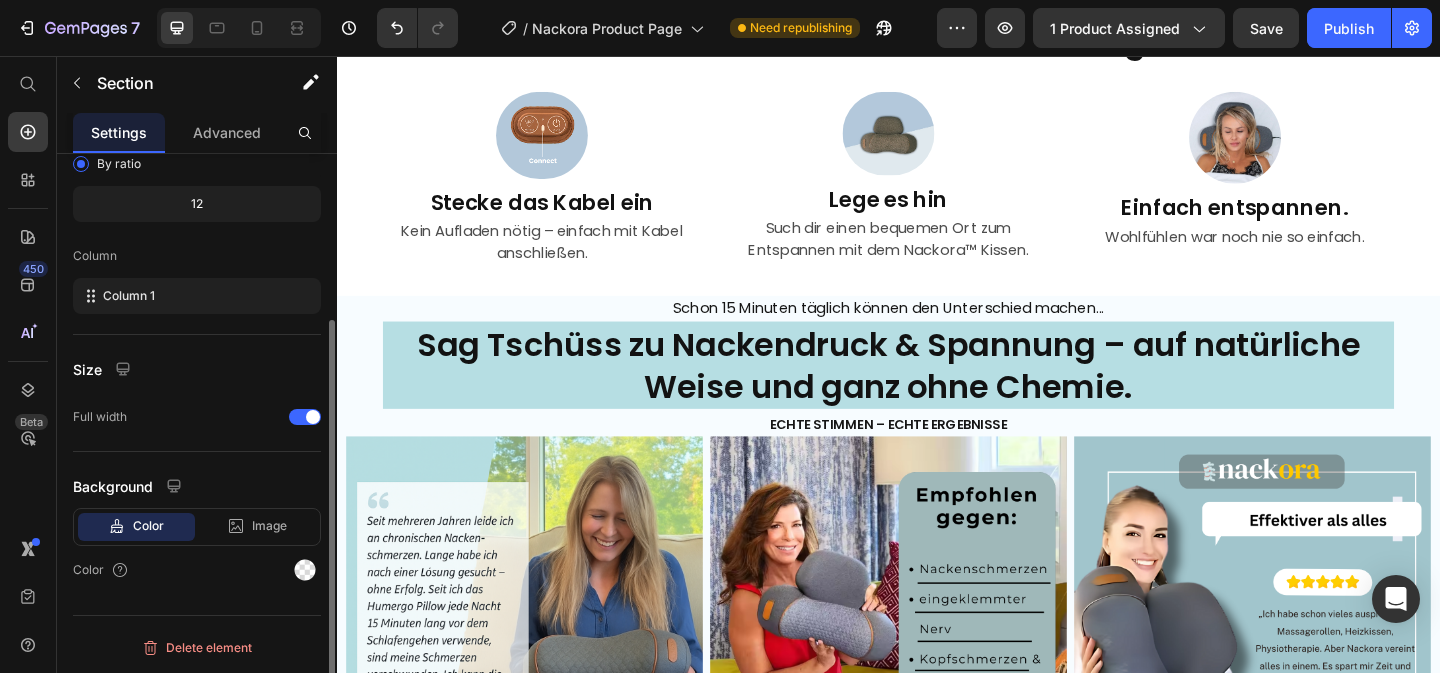 scroll, scrollTop: 0, scrollLeft: 0, axis: both 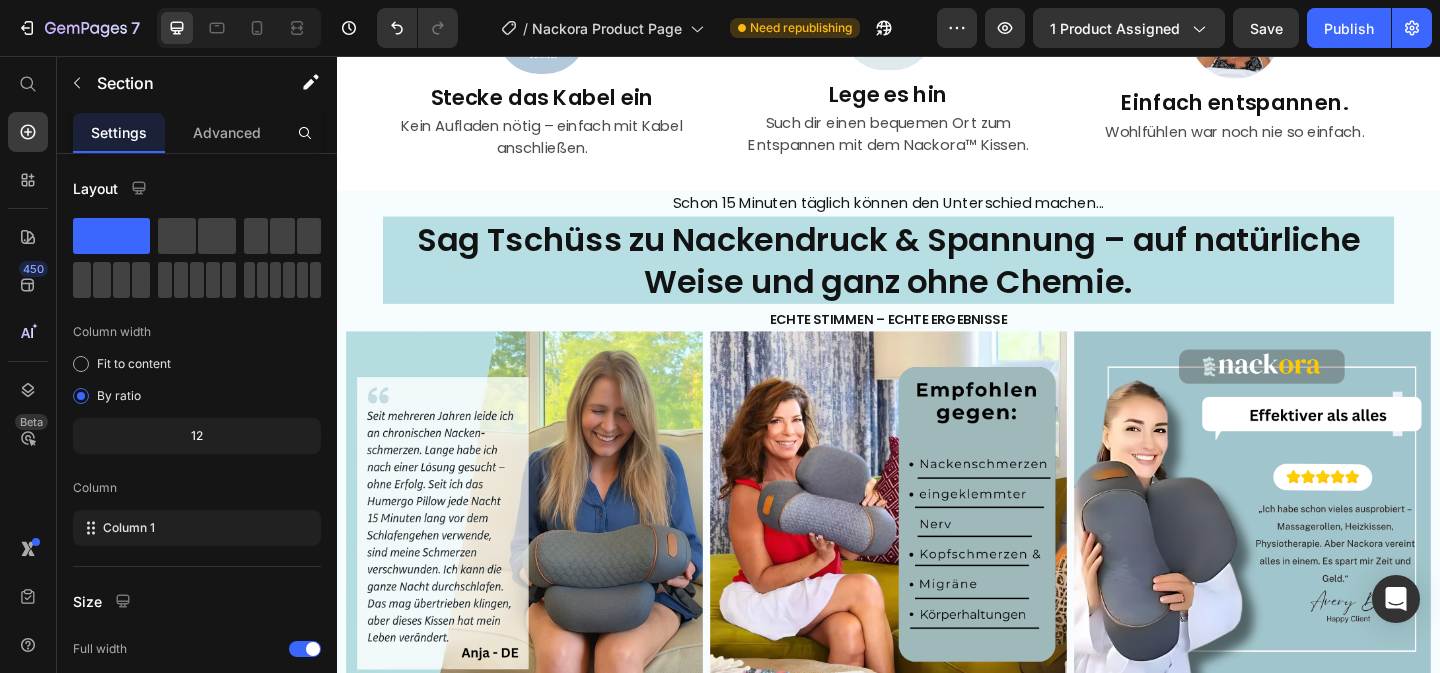 click on "Nach acht, manchmal zehn Stunden am Schreibtisch fühlt sich mein Nacken an, als würde er gleich zusammenbrechen. Der ständige Blick auf den Bildschirm, das verspannte Sitzen – es zieht sich wie ein stummer Schmerz bis in die Schultern. Ich komme nach Hause, lege mich hin, aber selbst im Liegen finde ich keine Entlastung. Es ist, als ob die Anspannung tief in den Muskeln sitzt und nicht mehr weichen will. Manchmal wache ich nachts auf, weil der Druck im Nacken so stark ist. Ich fühle mich ausgelaugt, nicht nur körperlich, sondern auch mental. Dieser Schmerz begleitet mich jeden Tag ins Büro und raubt mir langsam die Energie.“" at bounding box center (1245, -361) 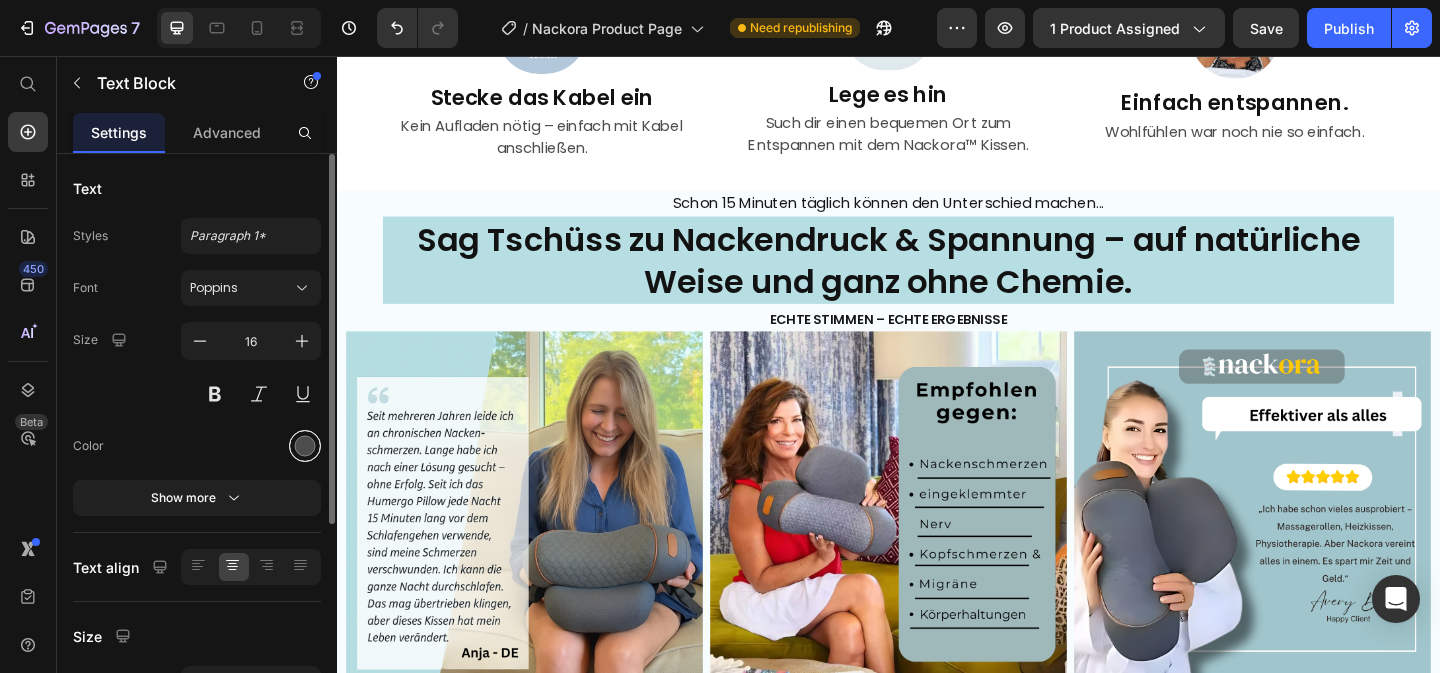 click at bounding box center [305, 446] 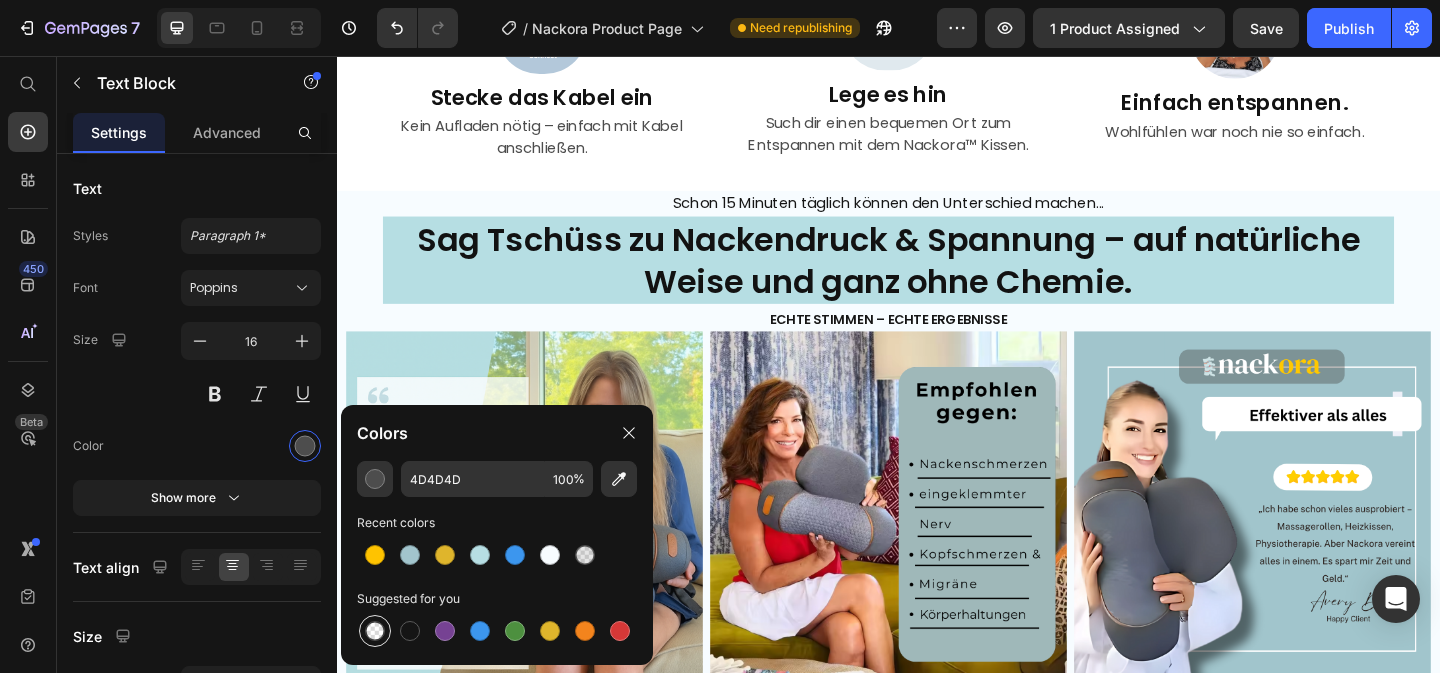 click at bounding box center [375, 631] 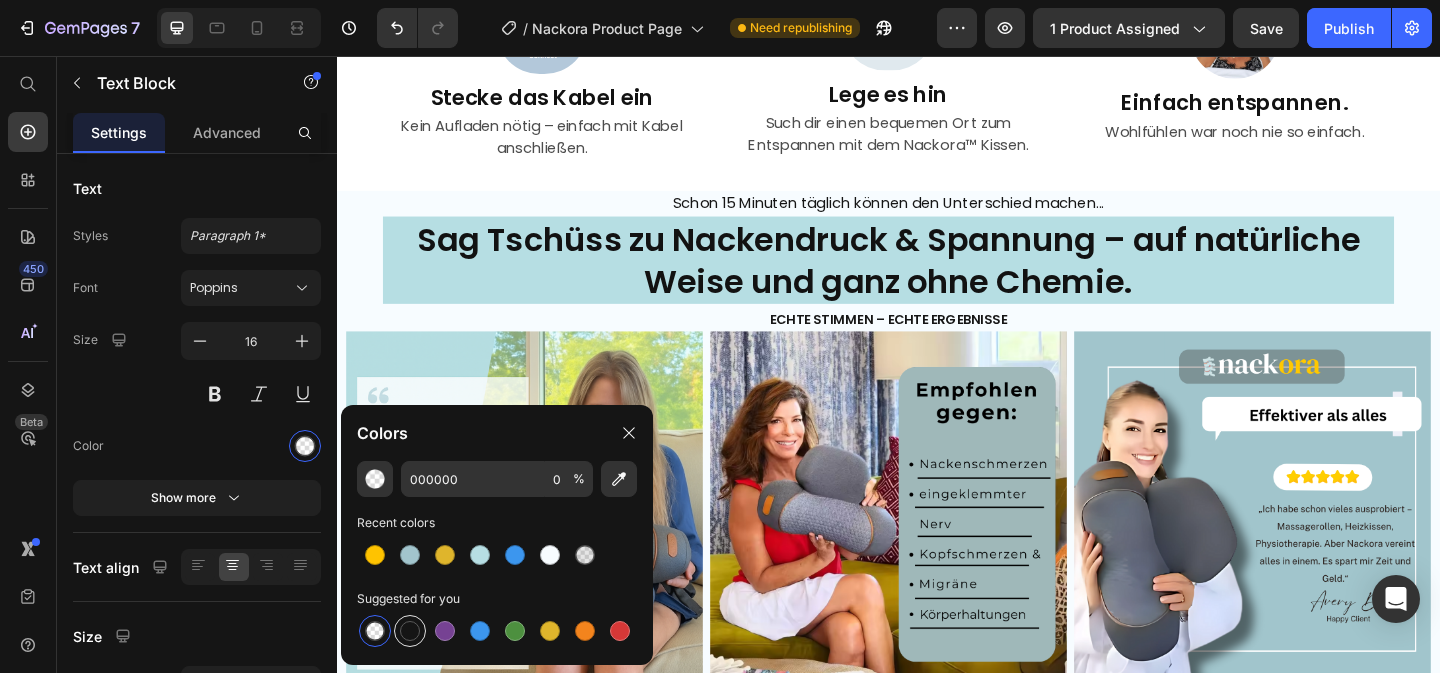 click at bounding box center (410, 631) 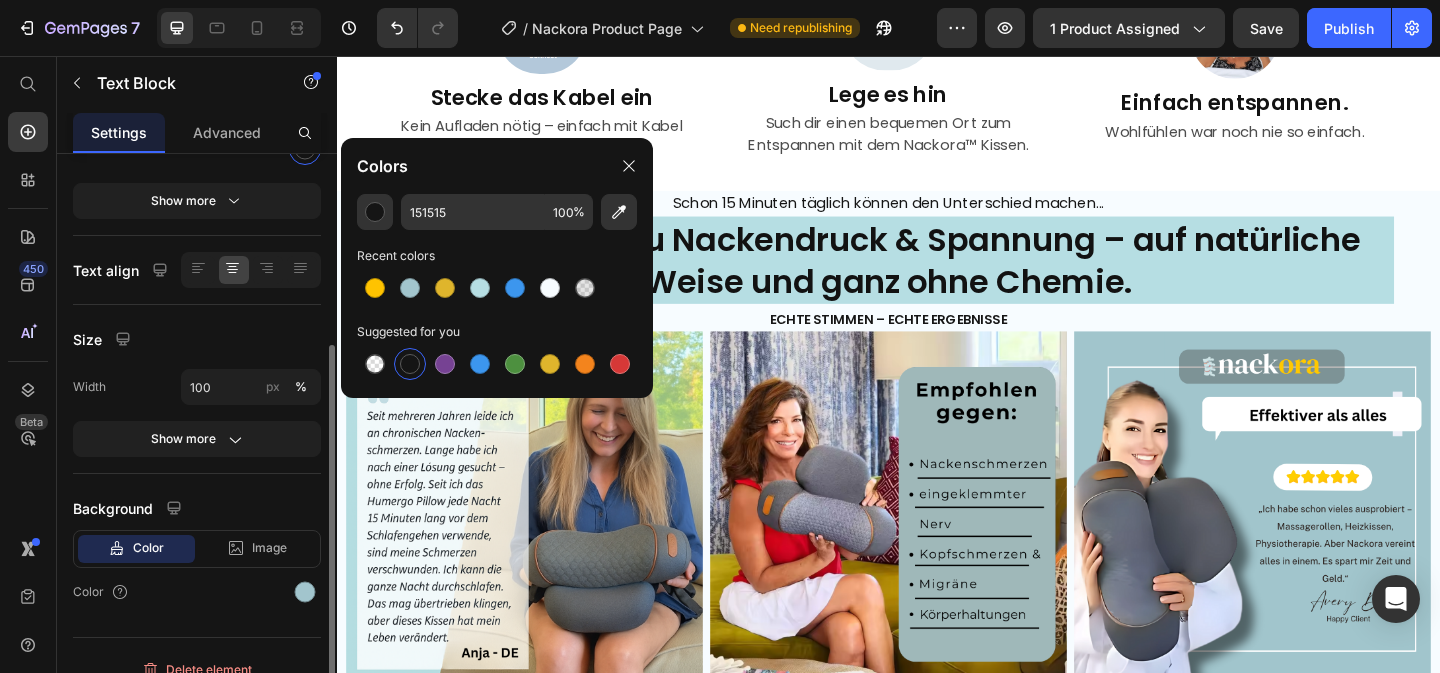 scroll, scrollTop: 319, scrollLeft: 0, axis: vertical 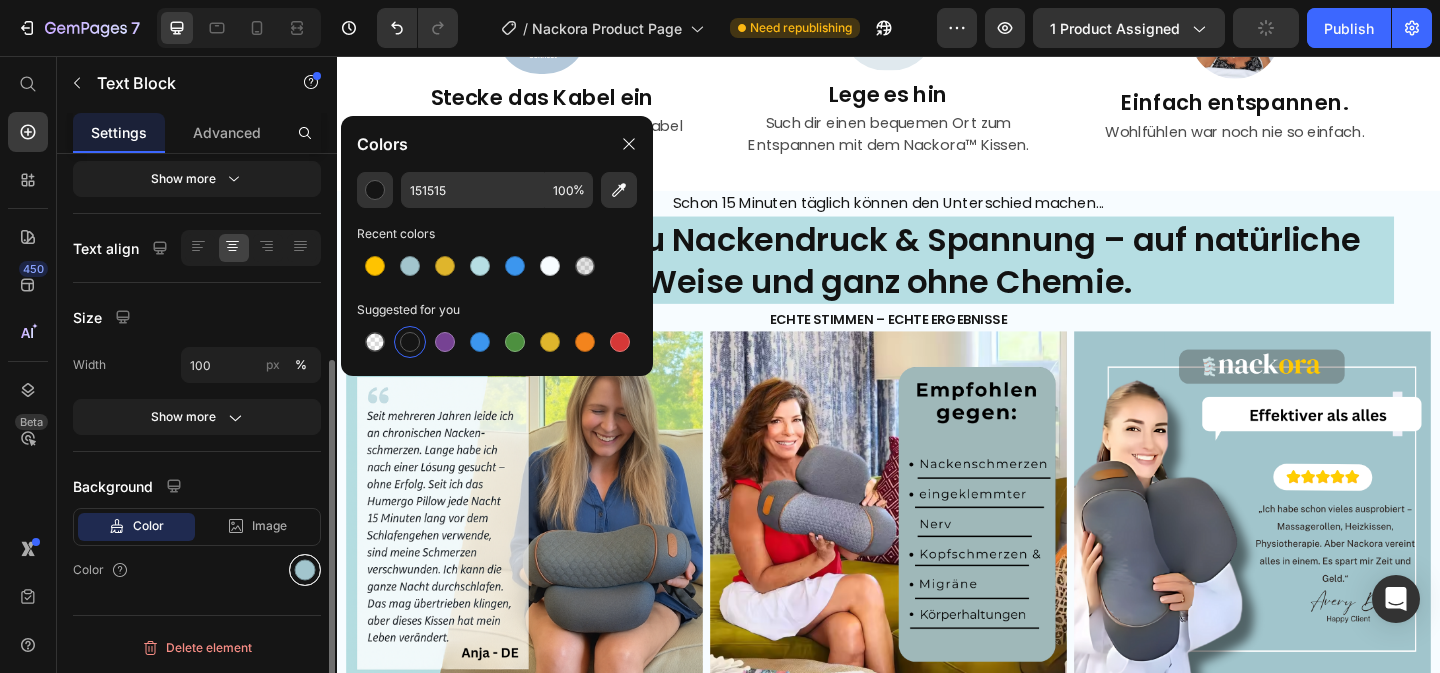 click at bounding box center (305, 570) 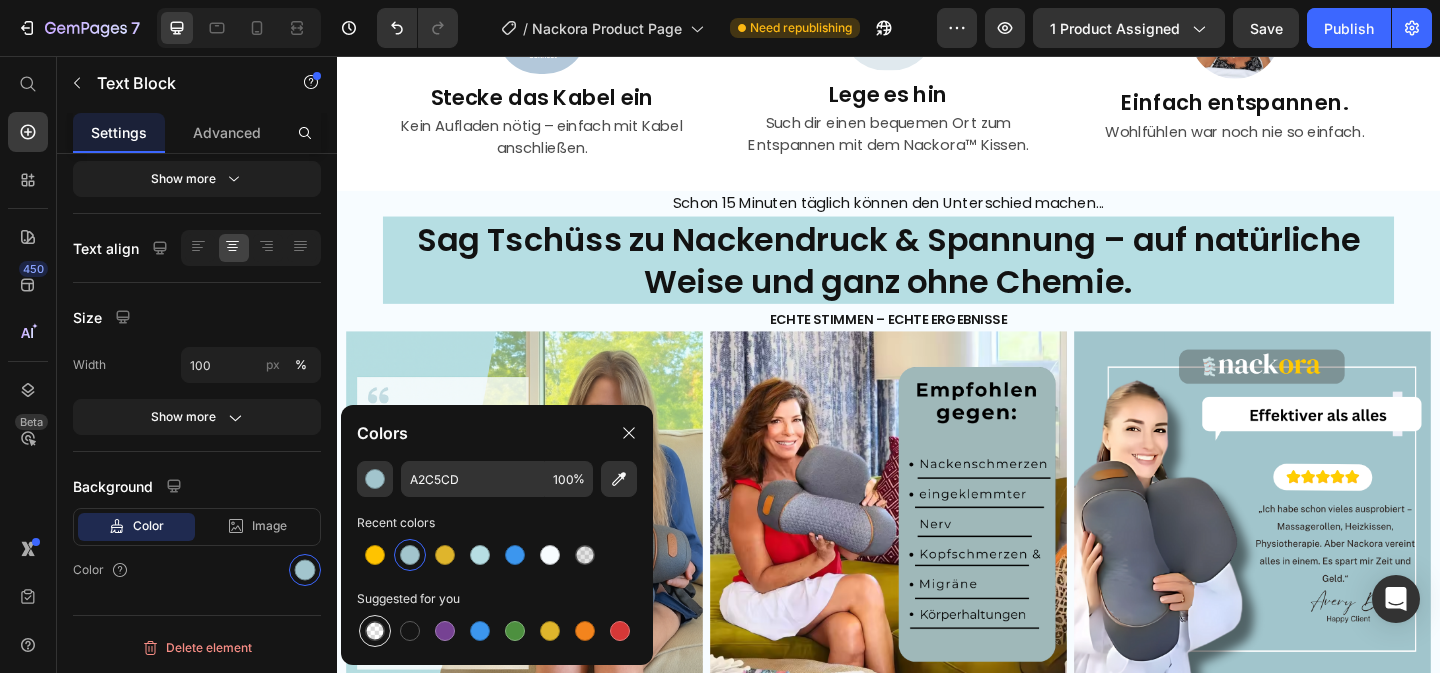 click at bounding box center [375, 631] 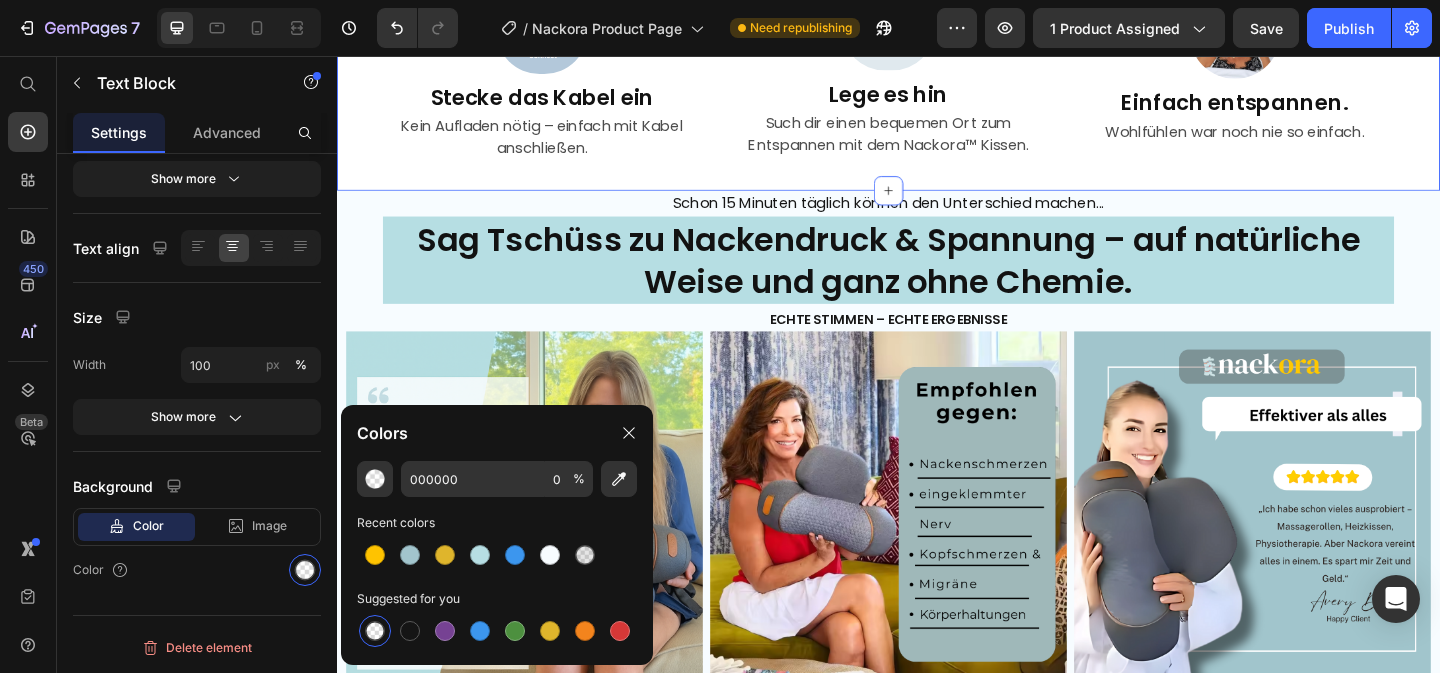 click on "Sooo einfach in der Anwendung Heading Image Stecke das Kabel ein Heading Kein Aufladen nötig – einfach mit Kabel anschließen. Text Block Image Lege es hin Heading Such dir einen bequemen Ort zum Entspannen mit dem Nackora™ Kissen. Text Block Image Einfach entspannen. Heading Wohlfühlen war noch nie so einfach. Text Block Carousel Row Section 4" at bounding box center (937, 36) 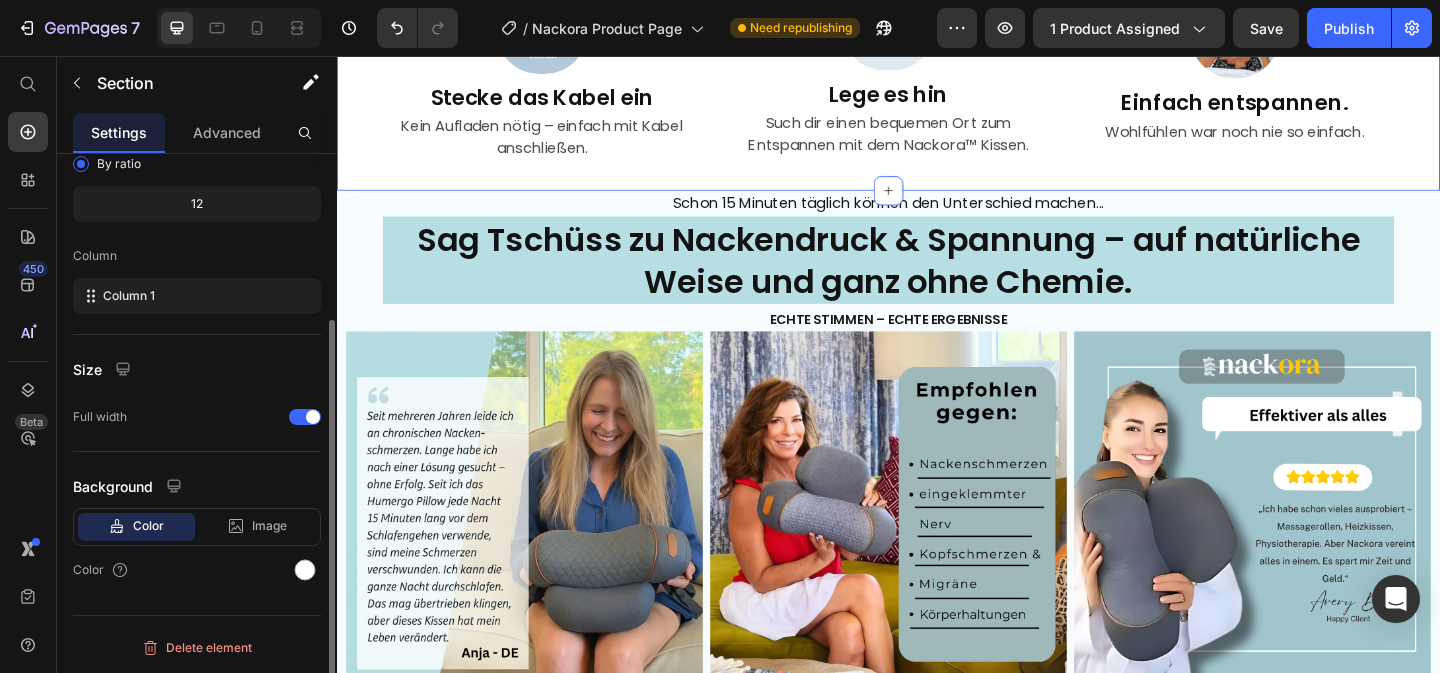 scroll, scrollTop: 0, scrollLeft: 0, axis: both 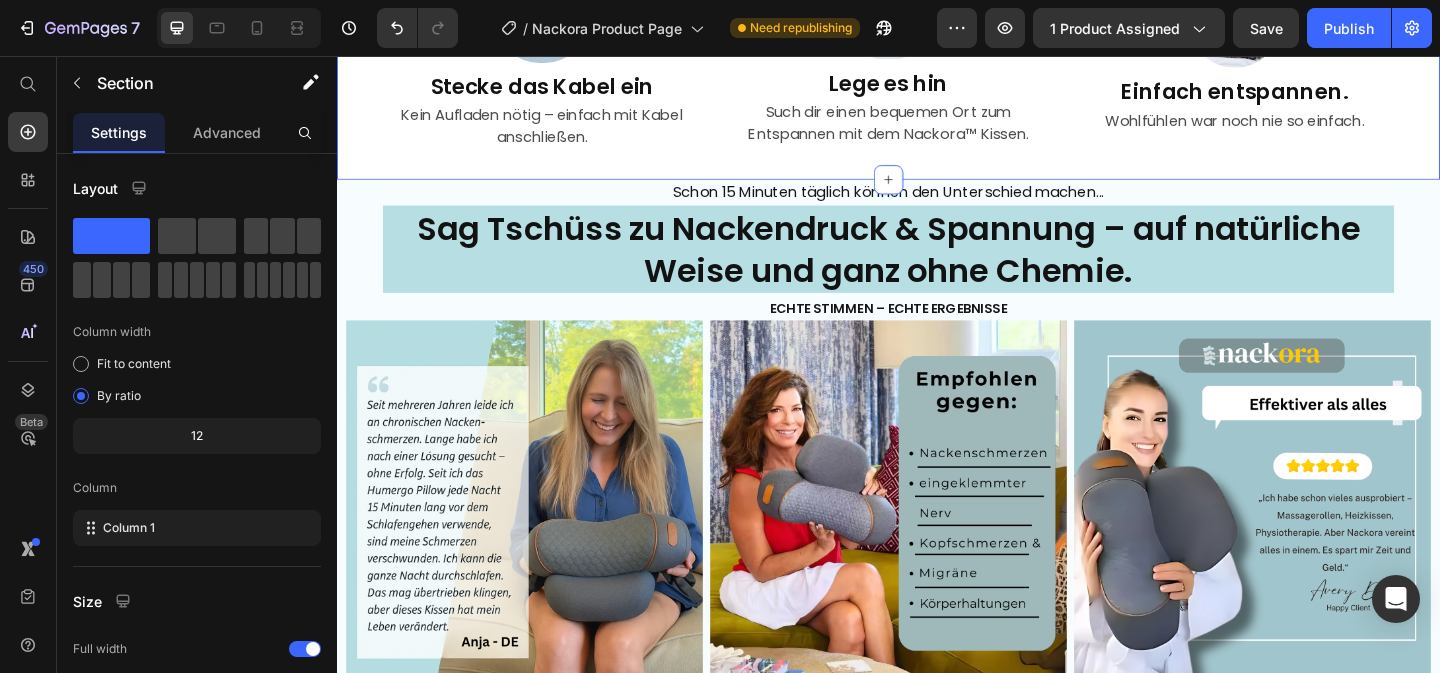 click on "Nach acht, manchmal zehn Stunden am Schreibtisch fühlt sich mein Nacken an, als würde er gleich zusammenbrechen. Der ständige Blick auf den Bildschirm, das verspannte Sitzen – es zieht sich wie ein stummer Schmerz bis in die Schultern. Ich komme nach Hause, lege mich hin, aber selbst im Liegen finde ich keine Entlastung. Es ist, als ob die Anspannung tief in den Muskeln sitzt und nicht mehr weichen will. Manchmal wache ich nachts auf, weil der Druck im Nacken so stark ist. Ich fühle mich ausgelaugt, nicht nur körperlich, sondern auch mental. Dieser Schmerz begleitet mich jeden Tag ins Büro und raubt mir langsam die Energie.“" at bounding box center (1245, -372) 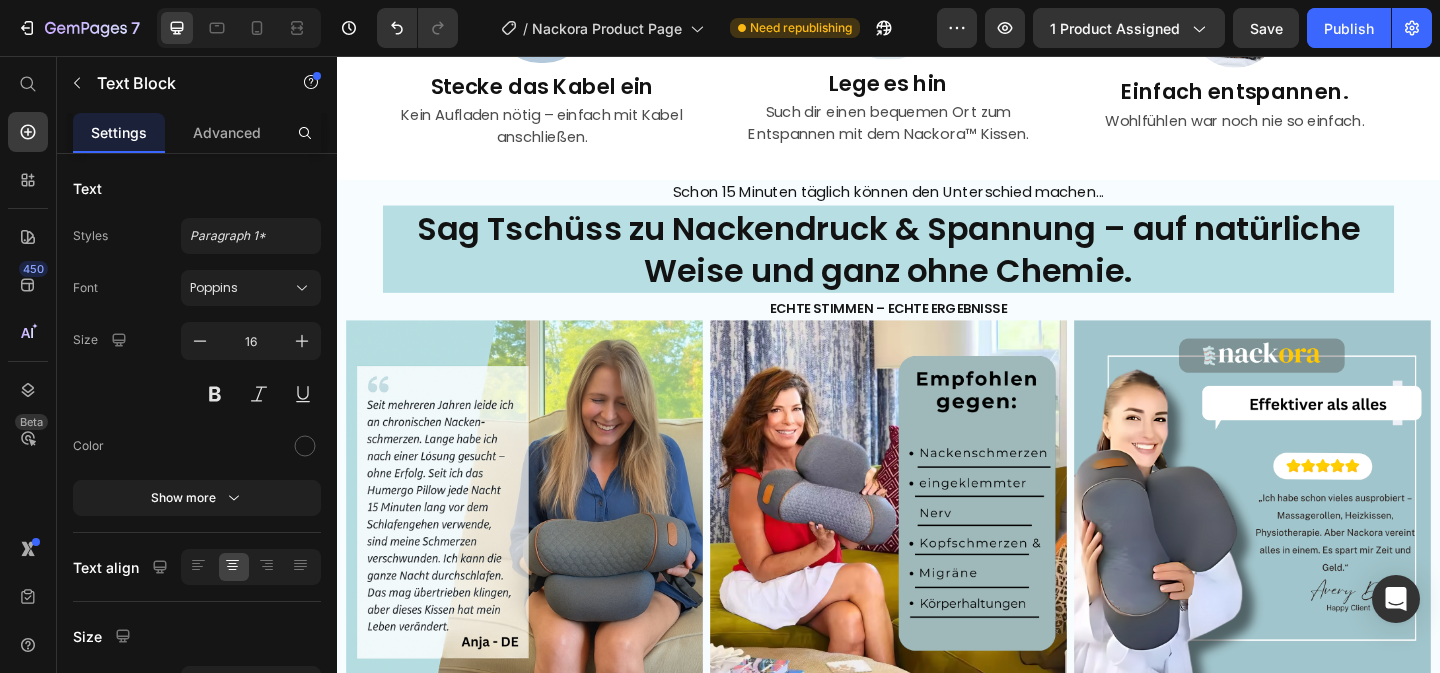 click 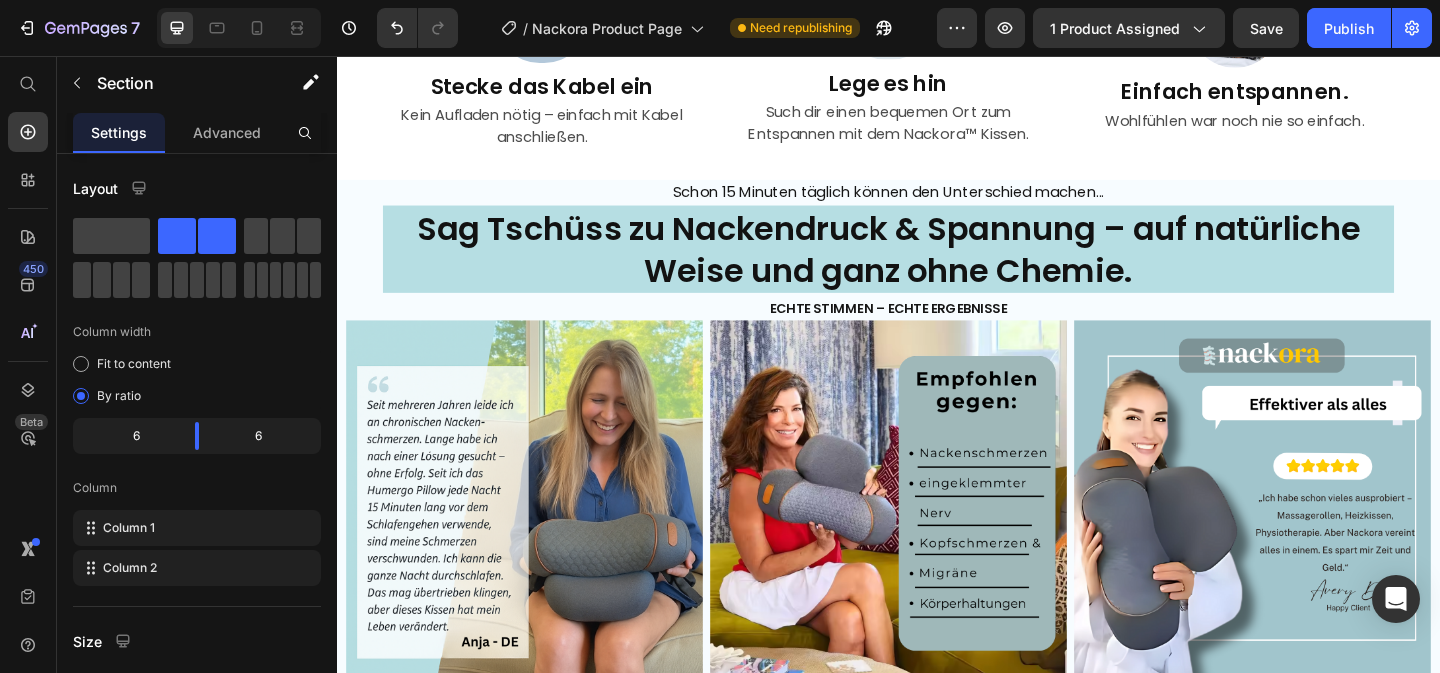 click on "Create Theme Section" at bounding box center (1298, -202) 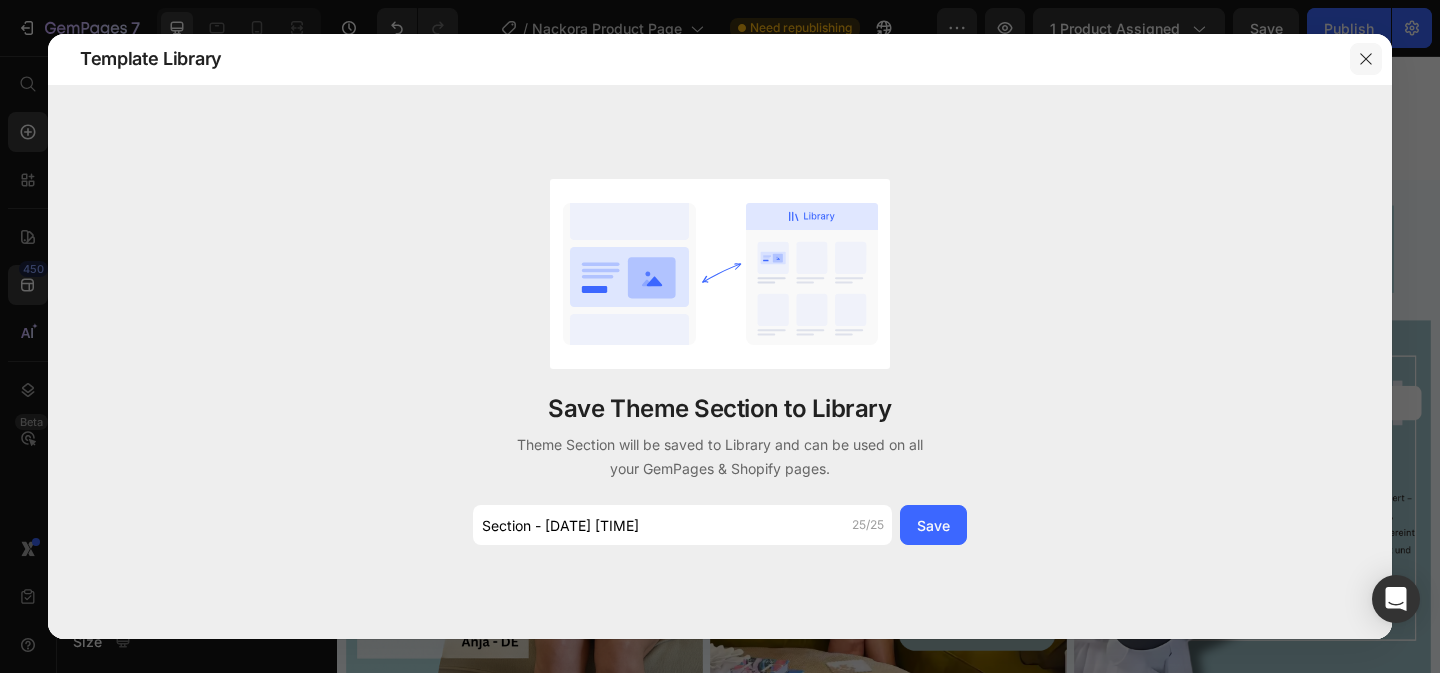 click 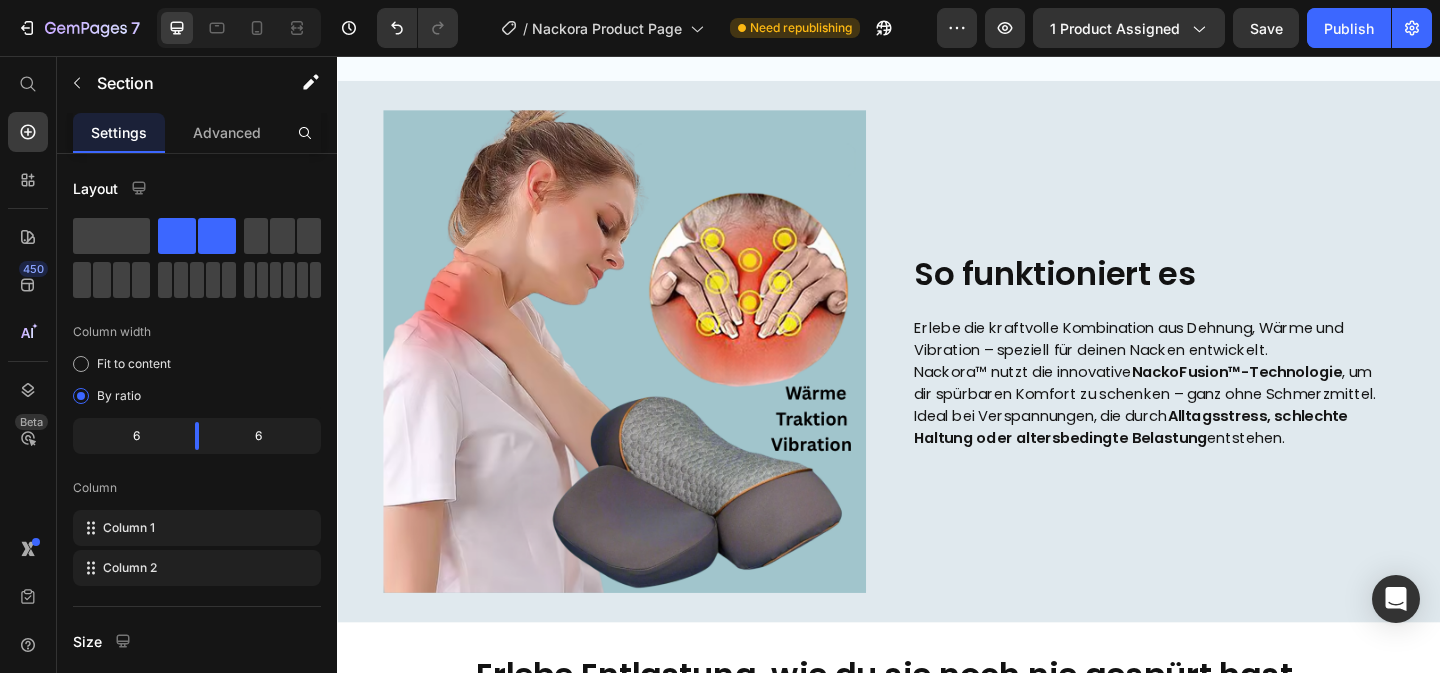 scroll, scrollTop: 3725, scrollLeft: 0, axis: vertical 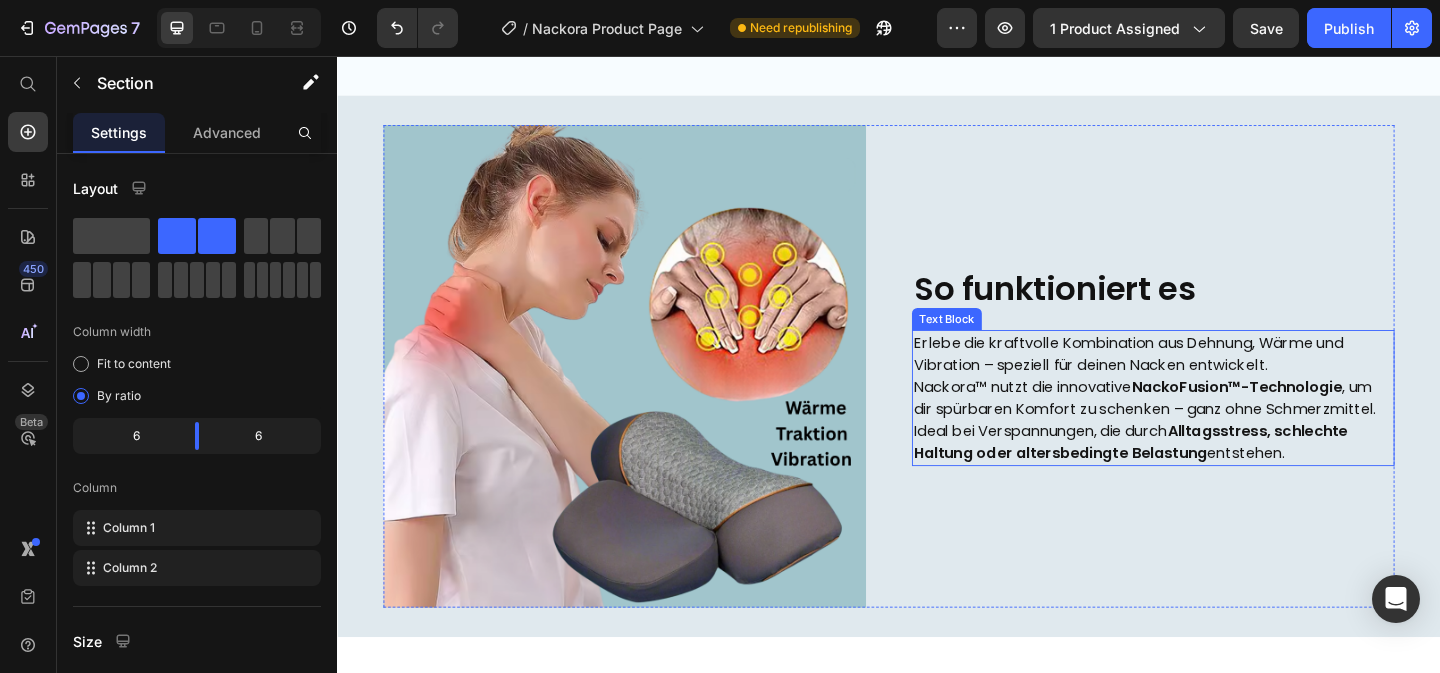 click on "Erlebe die kraftvolle Kombination aus Dehnung, Wärme und Vibration – speziell für deinen Nacken entwickelt. Nackora™ nutzt die innovative  NackoFusion™-Technologie , um dir spürbaren Komfort zu schenken – ganz ohne Schmerzmittel. Ideal bei Verspannungen, die durch  Alltagsstress, schlechte Haltung oder altersbedingte Belastung  entstehen." at bounding box center [1224, 428] 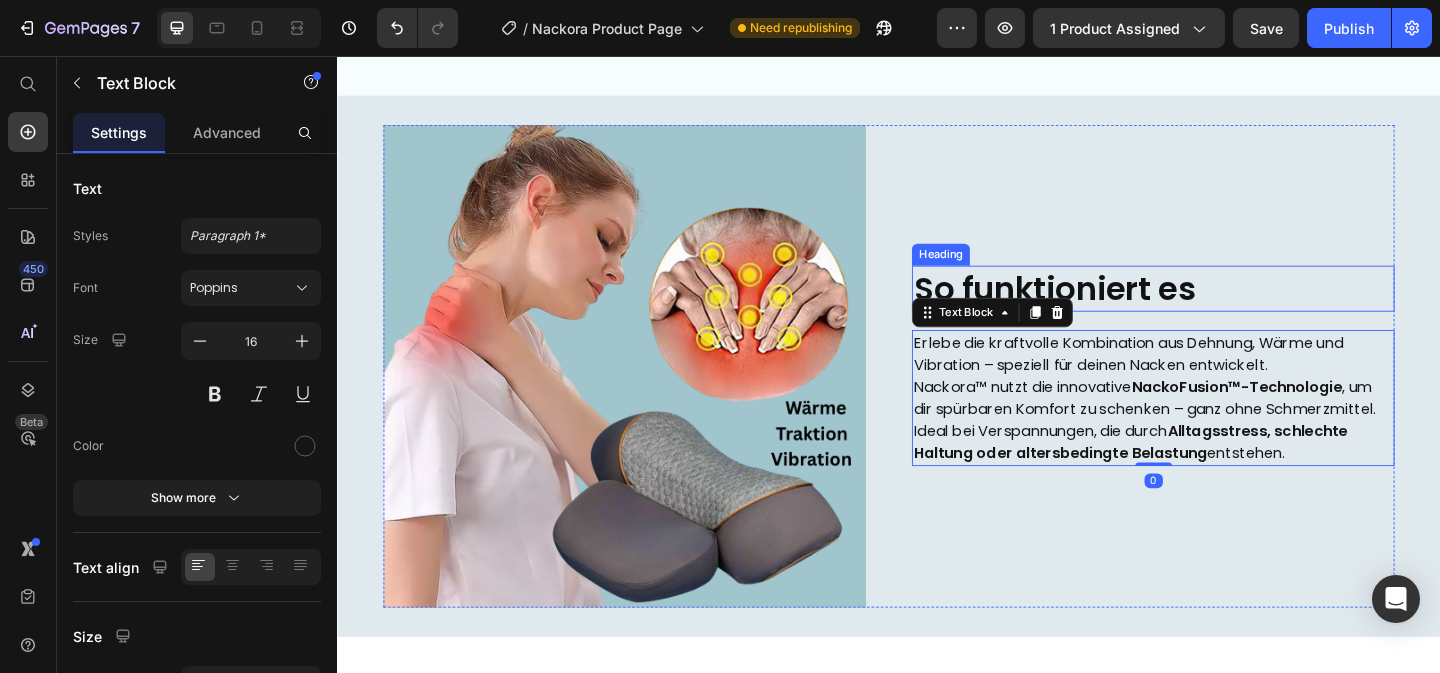 click on "So funktioniert es" at bounding box center [1224, 309] 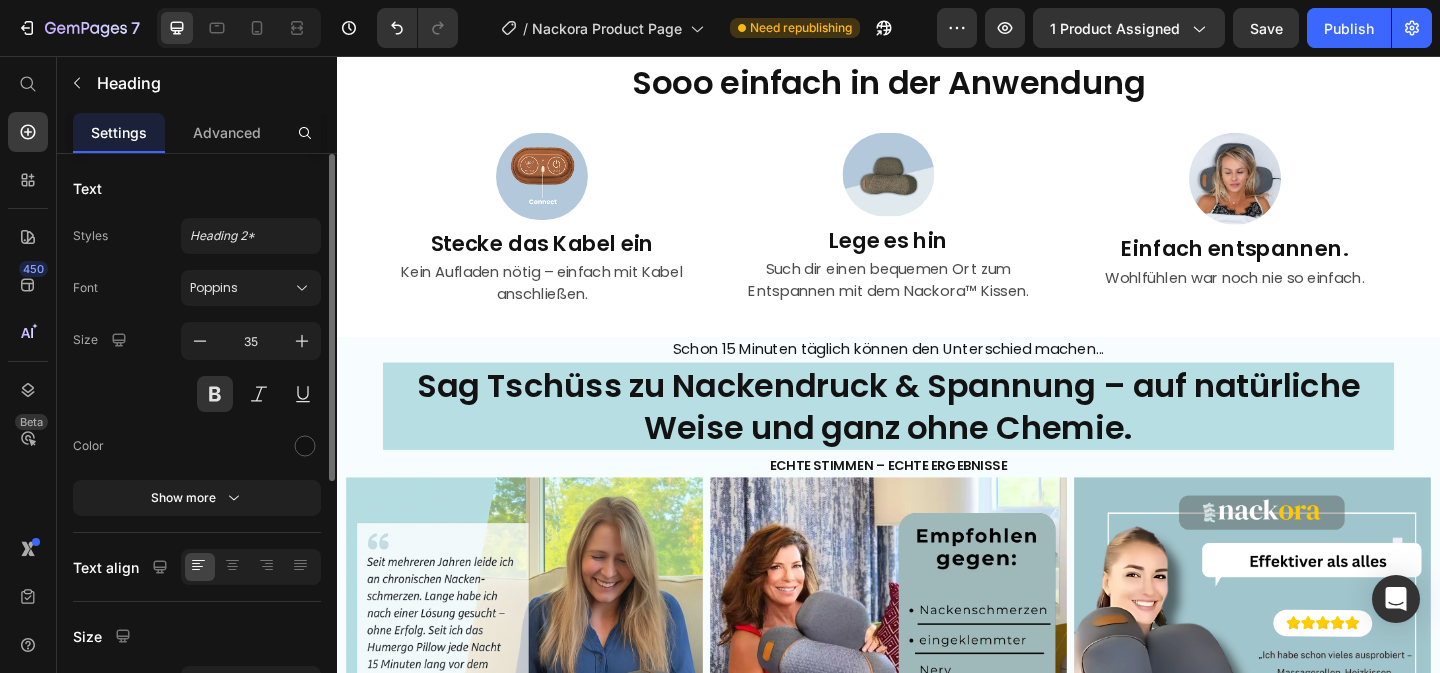 scroll, scrollTop: 2266, scrollLeft: 0, axis: vertical 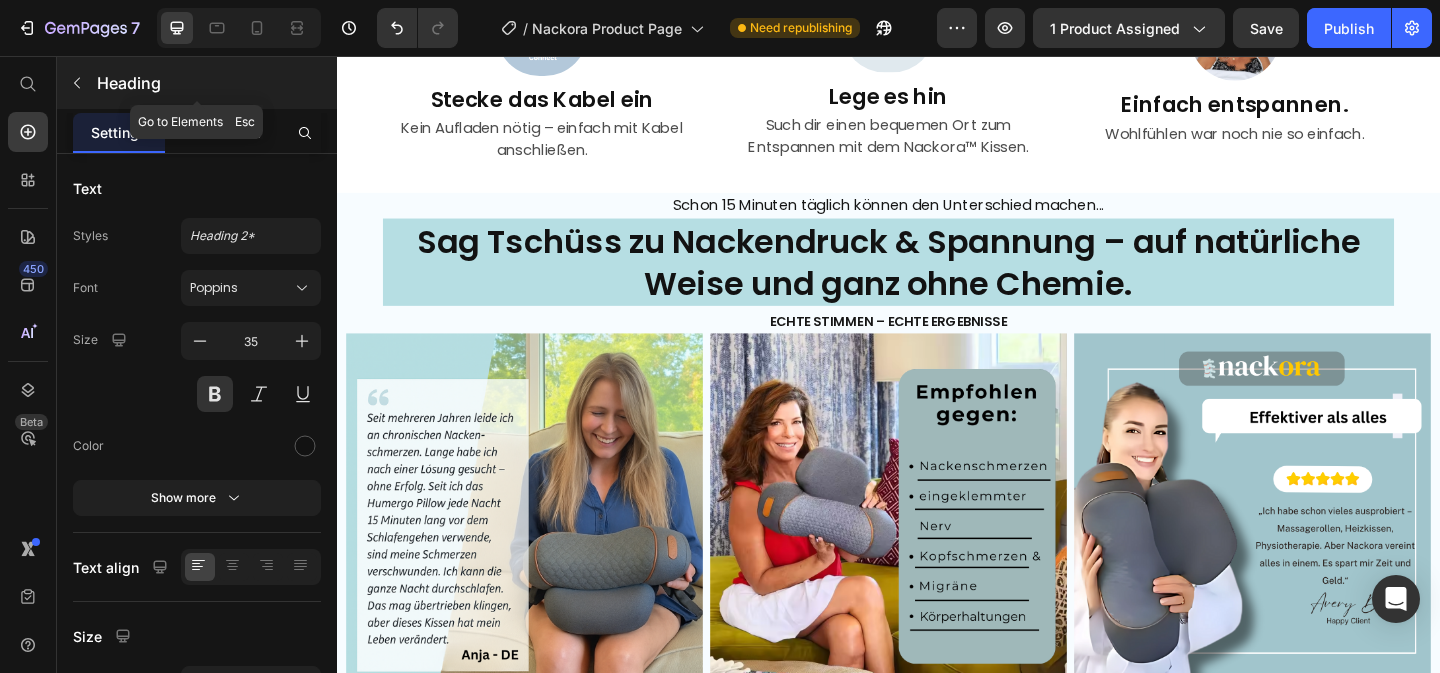 click 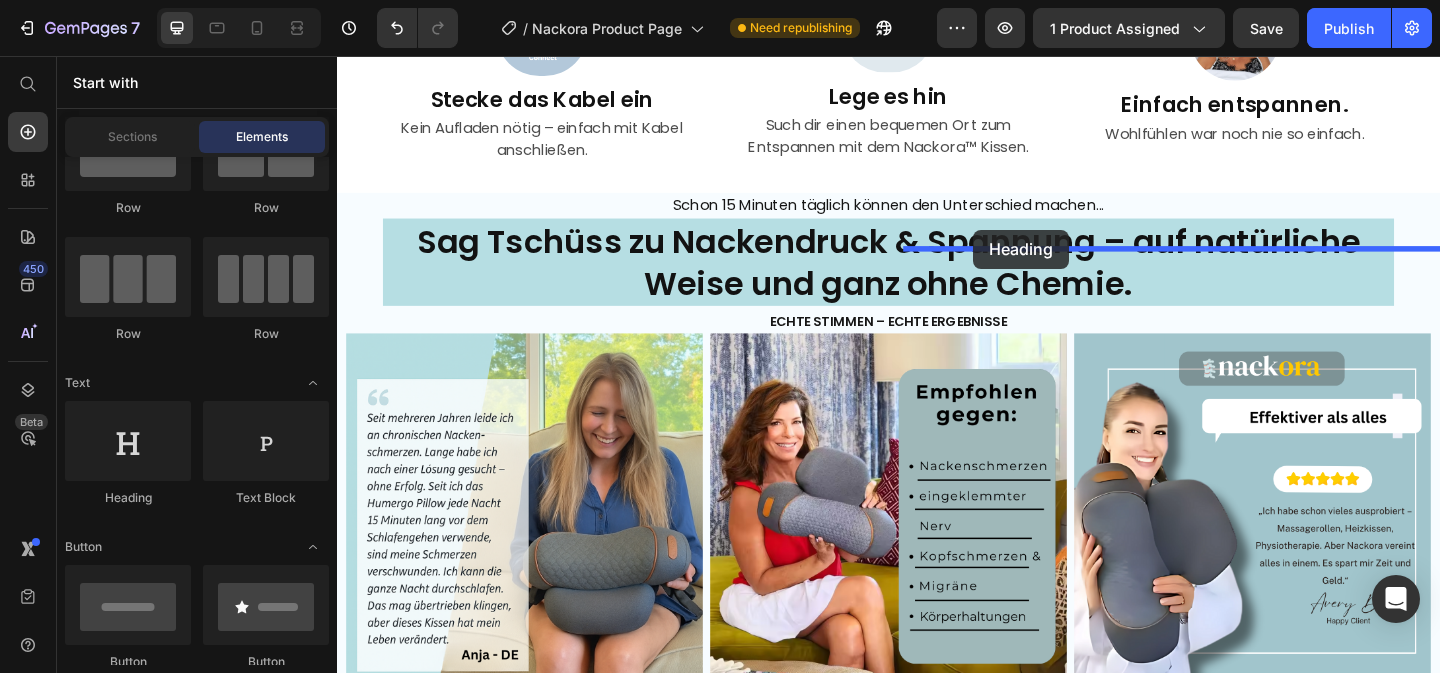 drag, startPoint x: 821, startPoint y: 432, endPoint x: 1029, endPoint y: 245, distance: 279.70163 